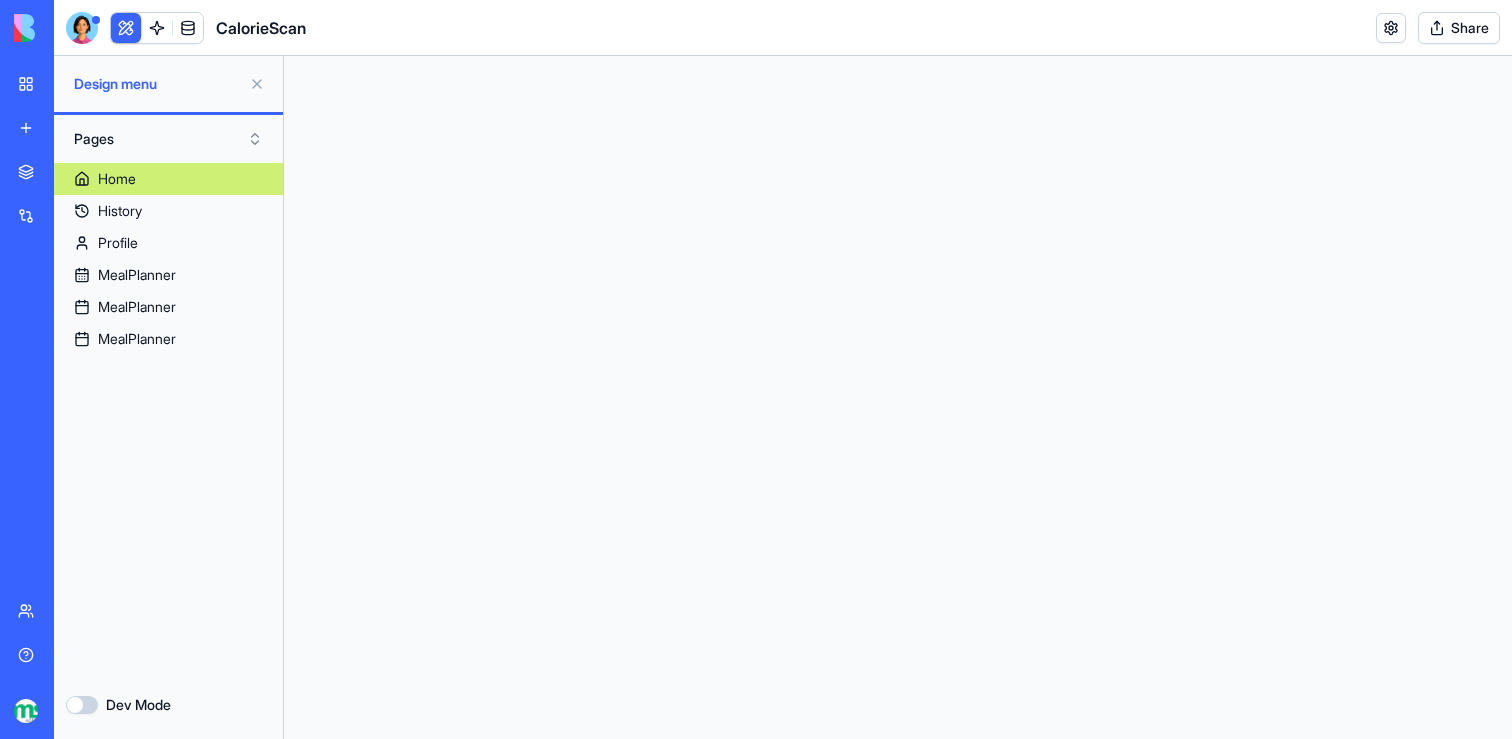 scroll, scrollTop: 0, scrollLeft: 0, axis: both 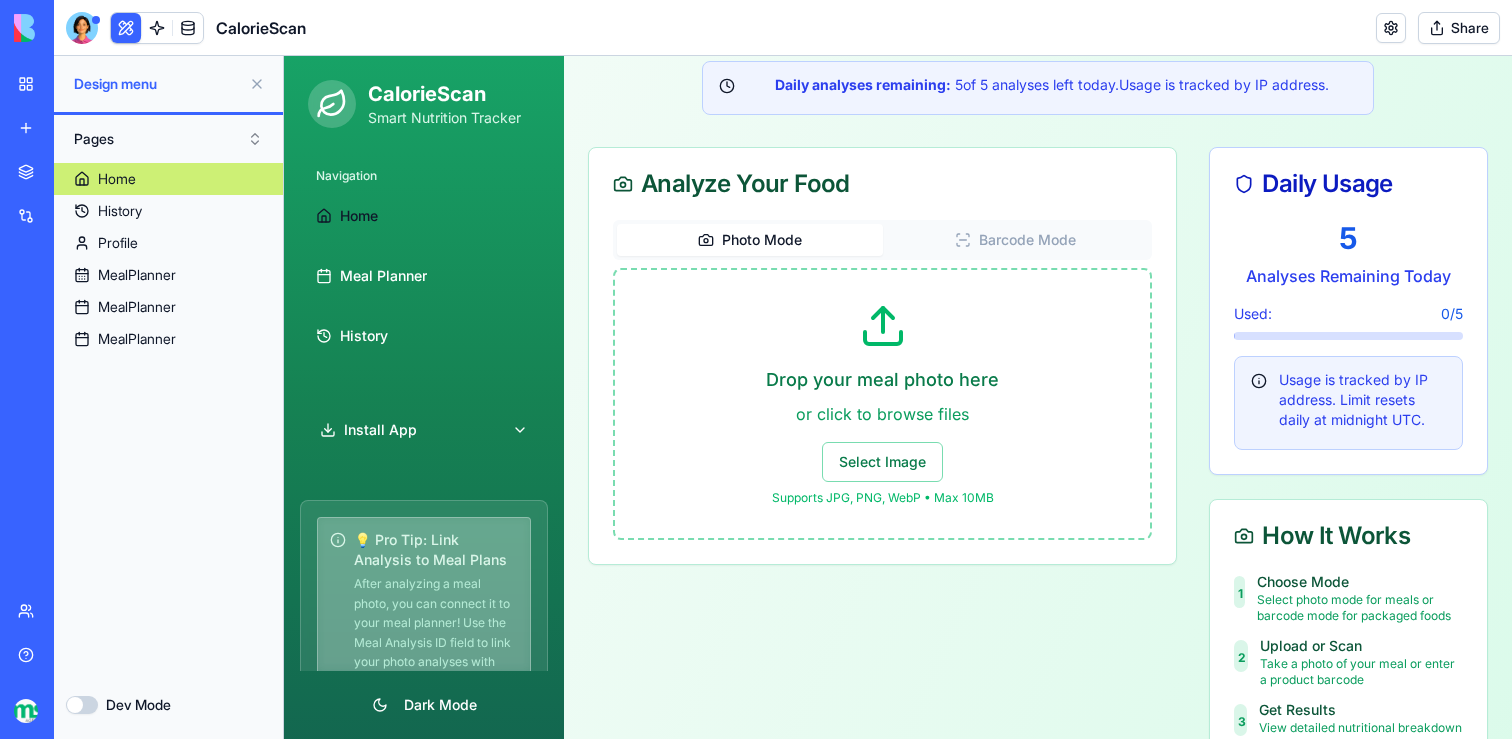 click on "My workspace" at bounding box center (46, 84) 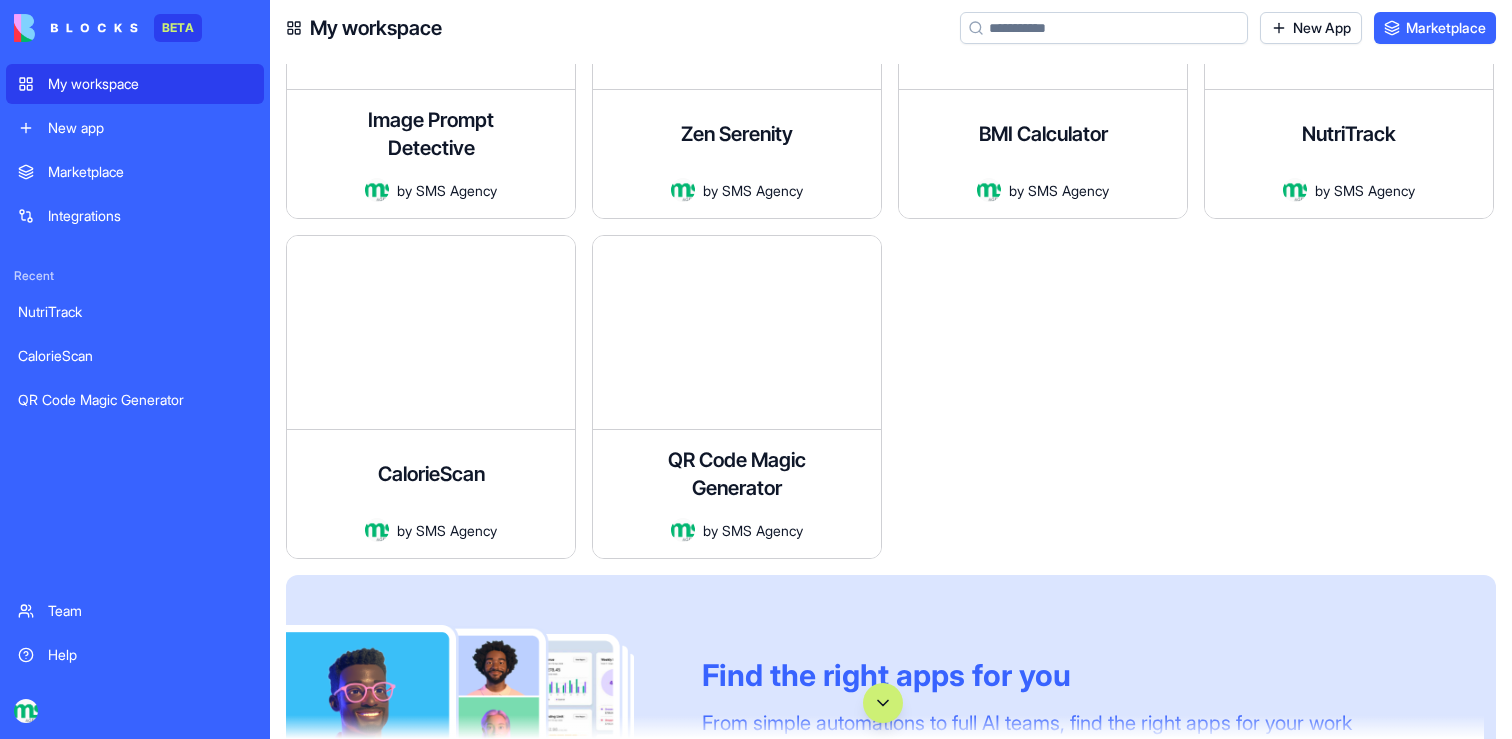 scroll, scrollTop: 854, scrollLeft: 0, axis: vertical 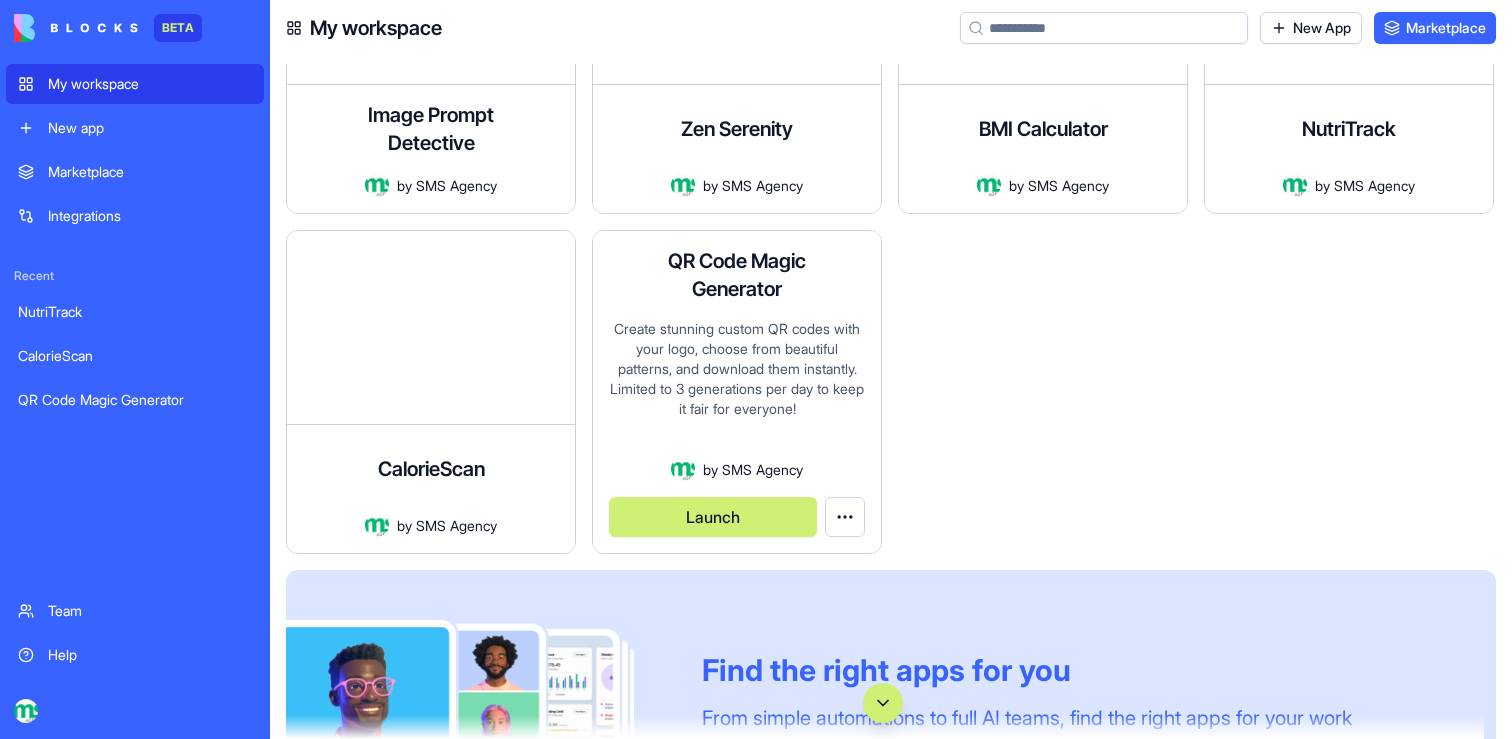 click on "Launch" at bounding box center (713, 517) 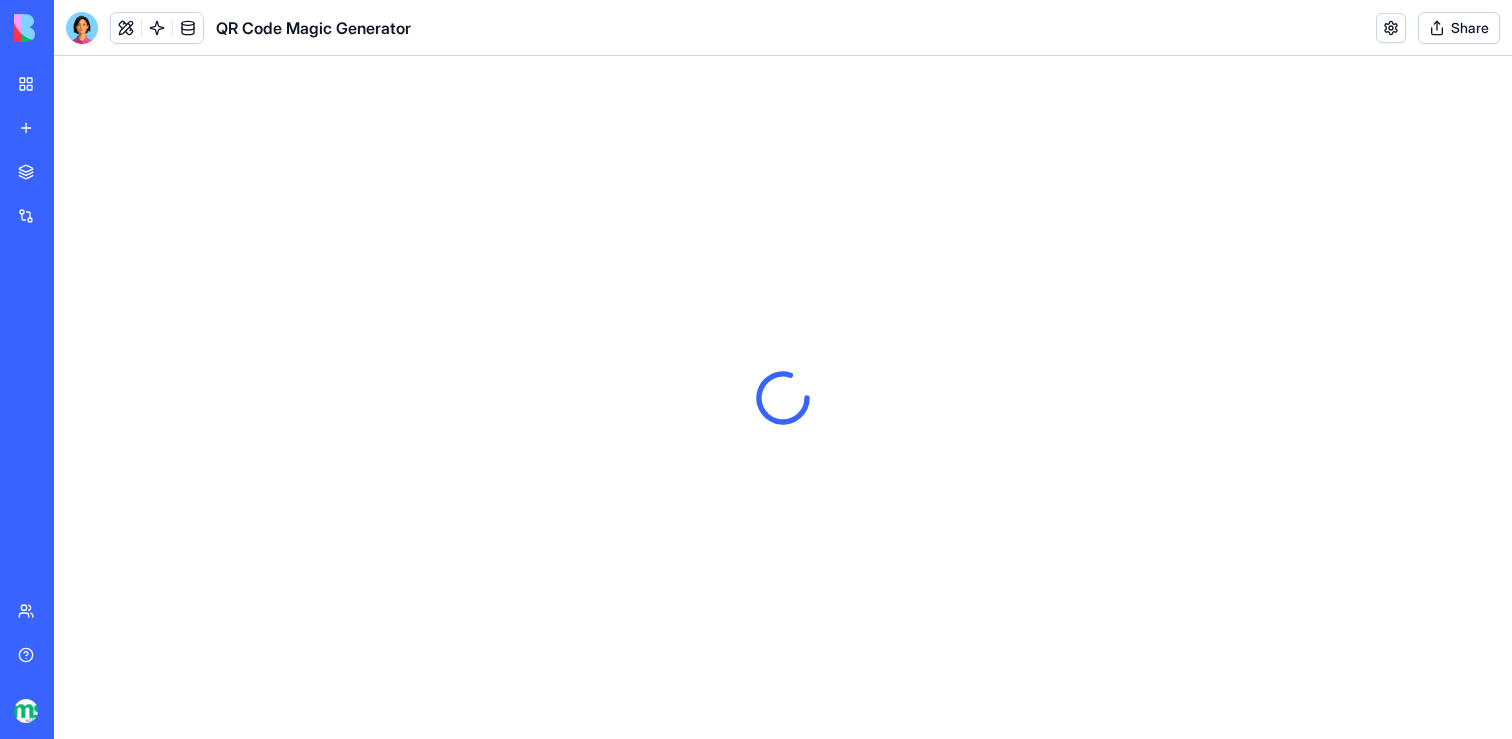 scroll, scrollTop: 0, scrollLeft: 0, axis: both 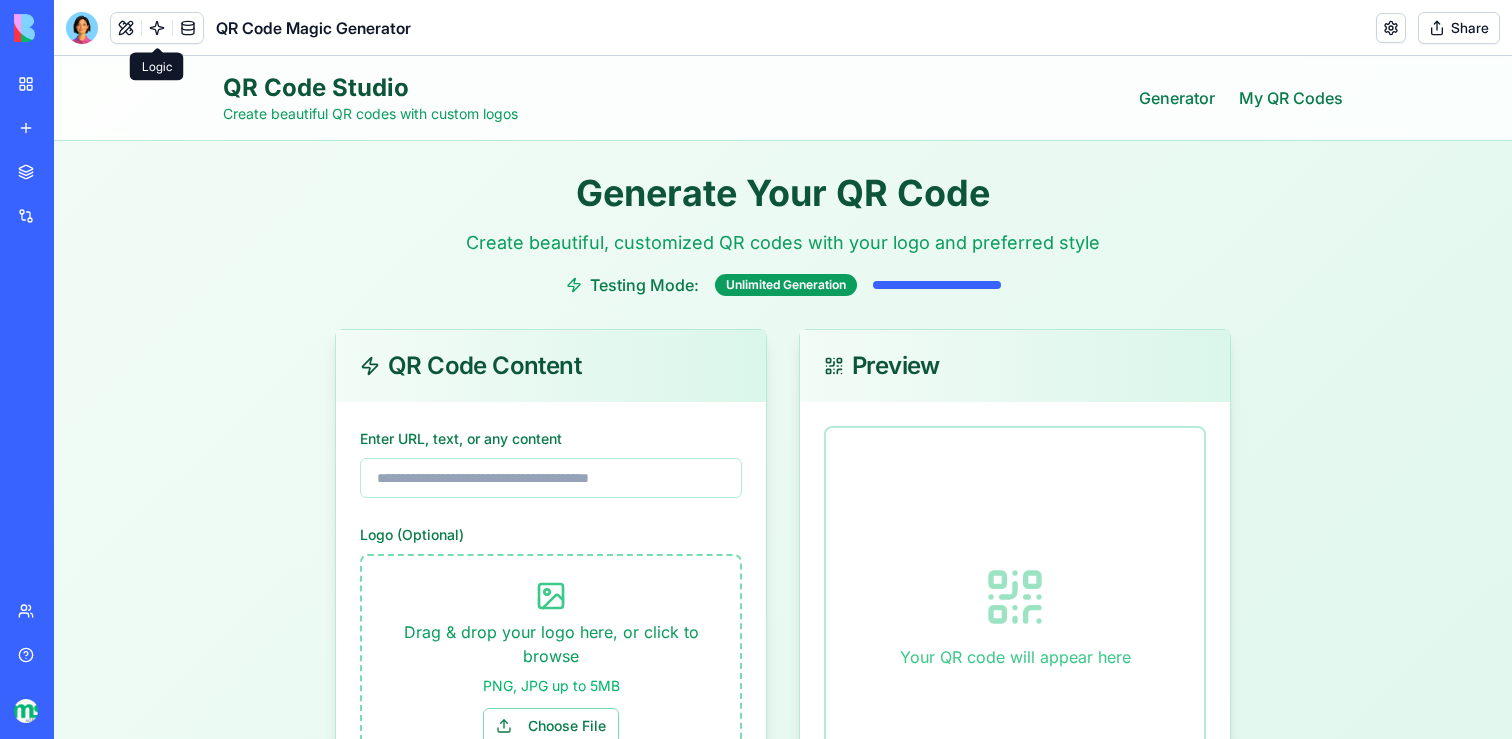 click at bounding box center (157, 28) 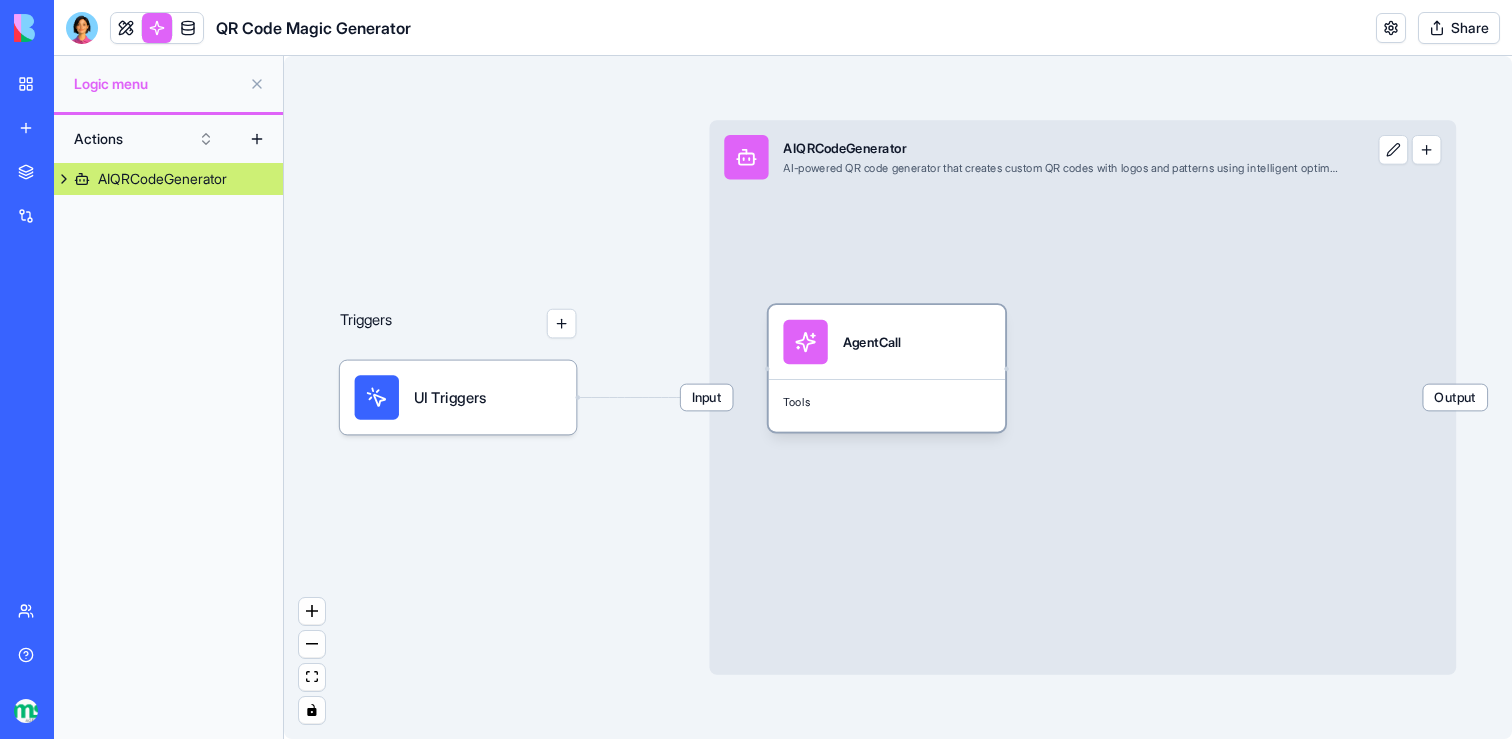 click on "AgentCall" at bounding box center (886, 342) 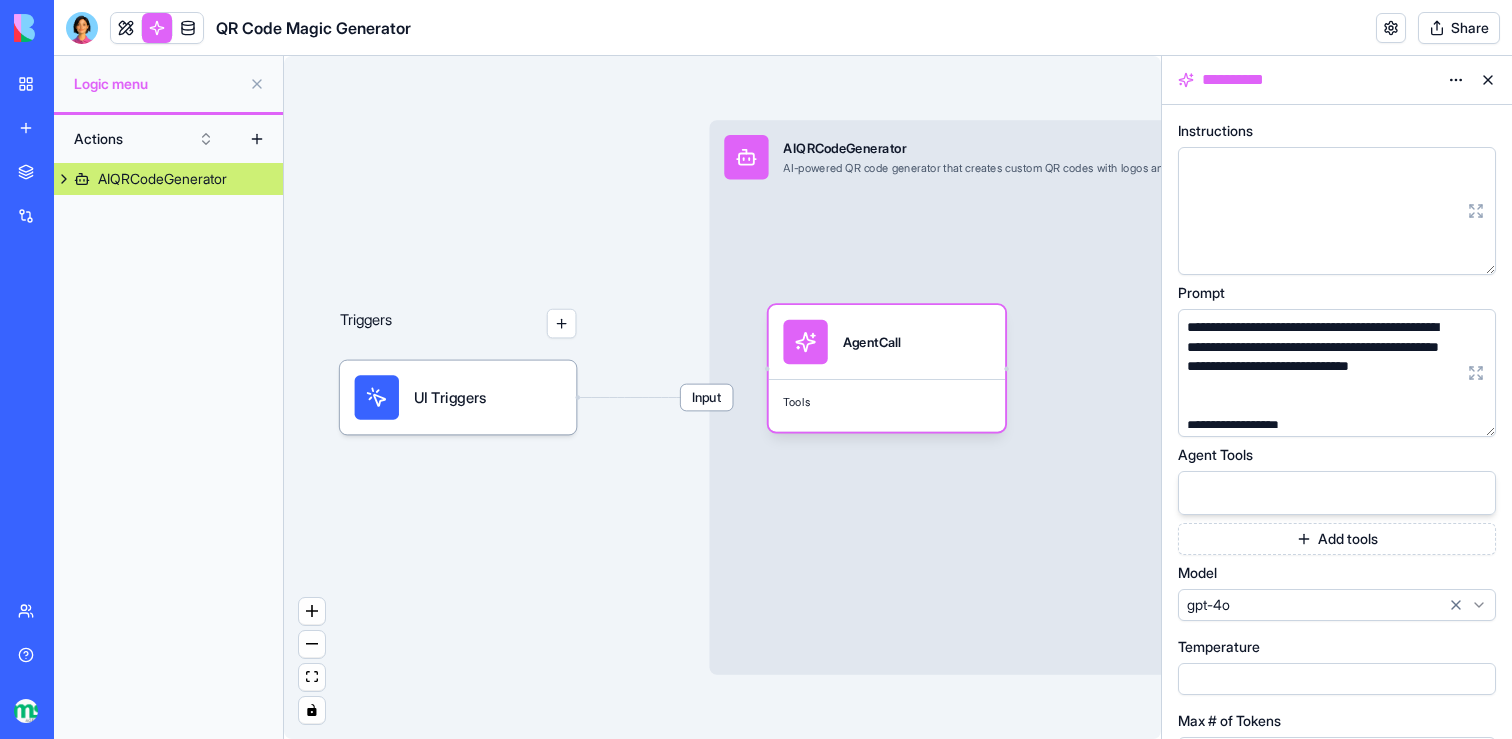 click on "**********" at bounding box center (756, 369) 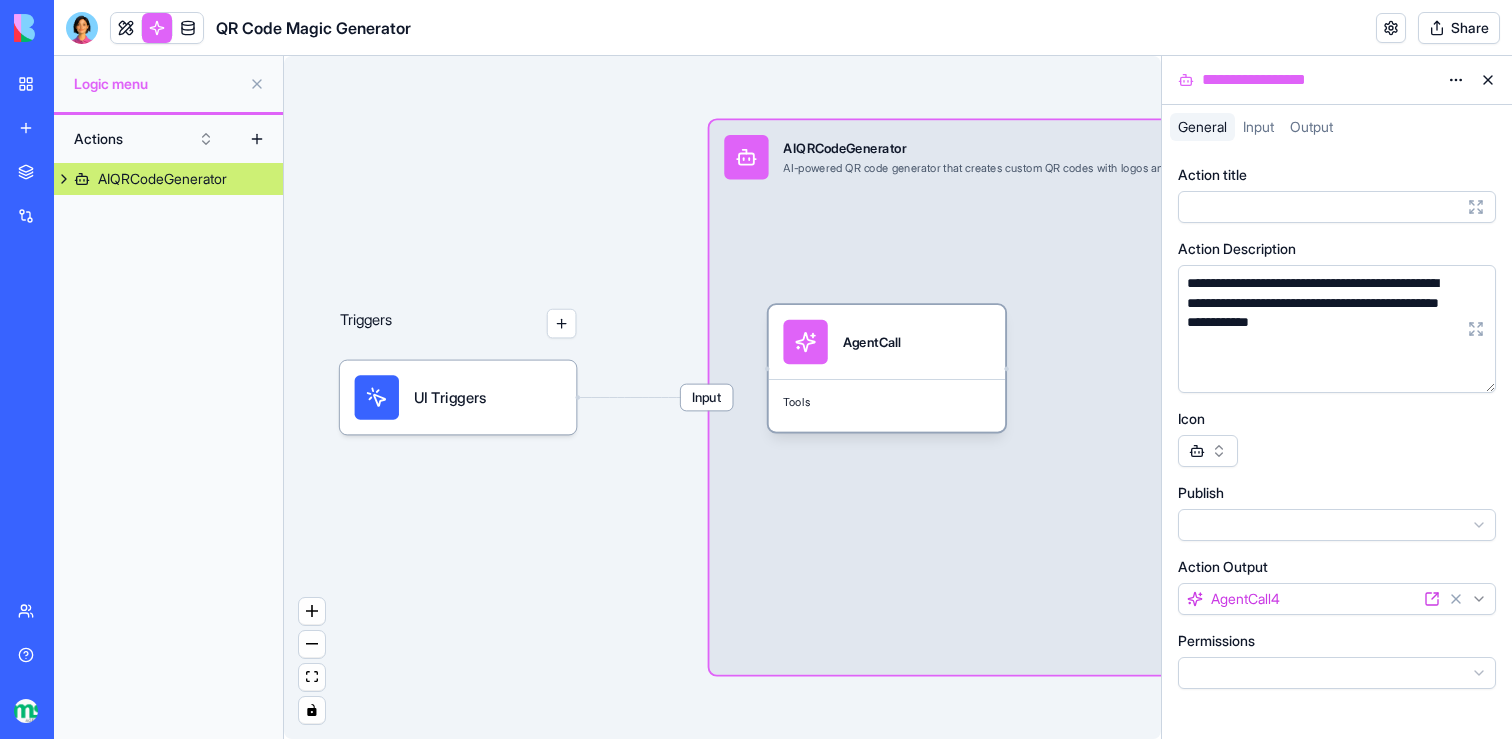 click on "AgentCall" at bounding box center [887, 342] 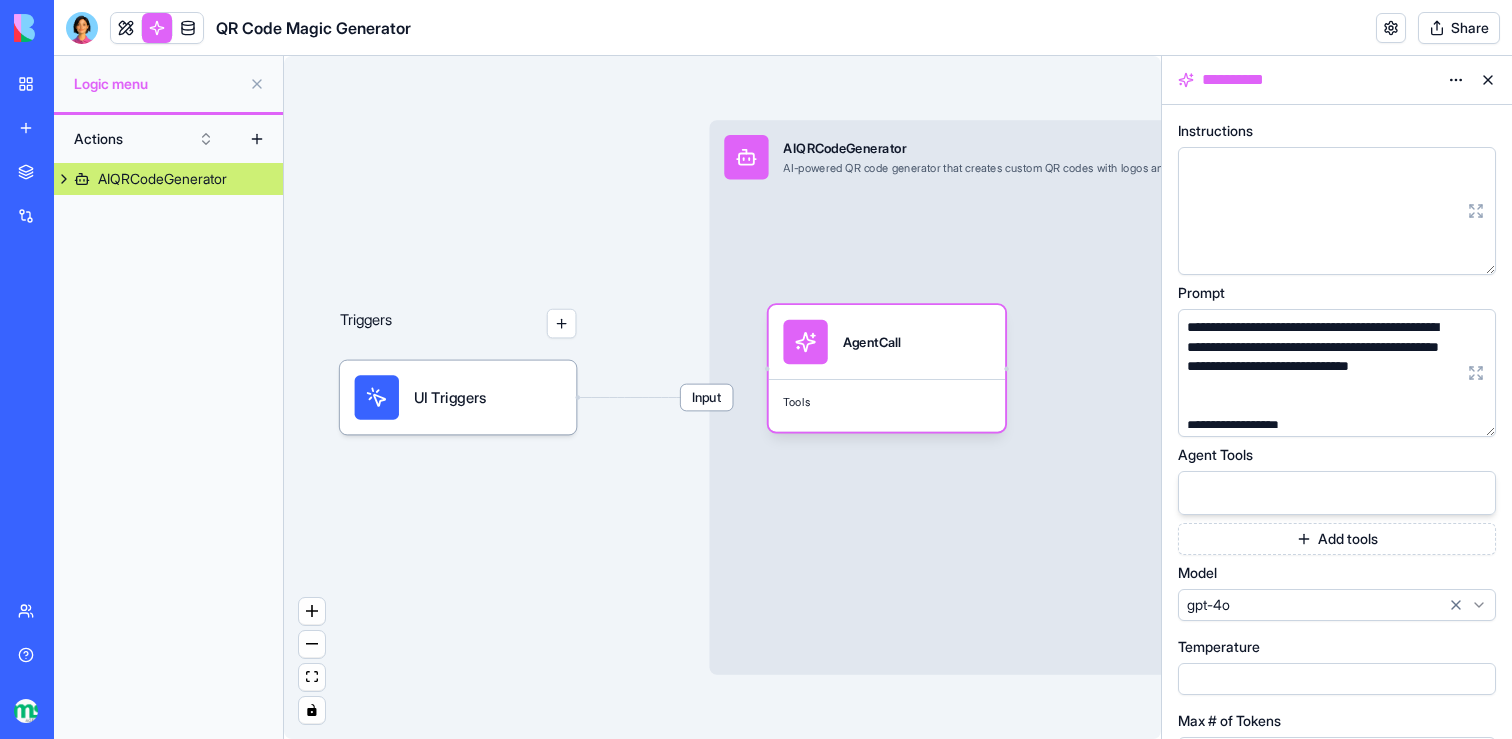 click on "AgentCall" at bounding box center [886, 342] 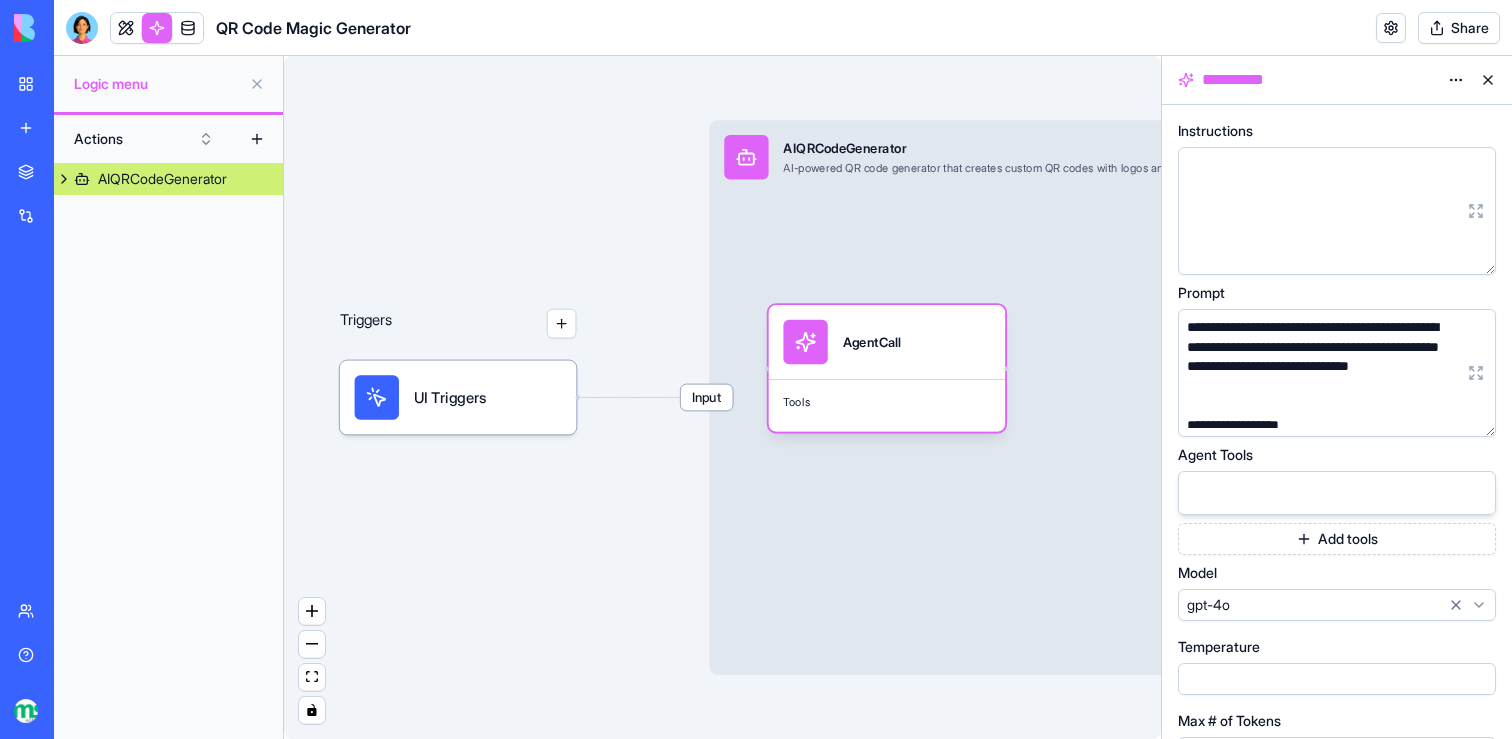 click on "Input AIQRCodeGenerator AI-powered QR code generator that creates custom QR codes with logos and patterns using intelligent optimization Output" at bounding box center [1082, 397] 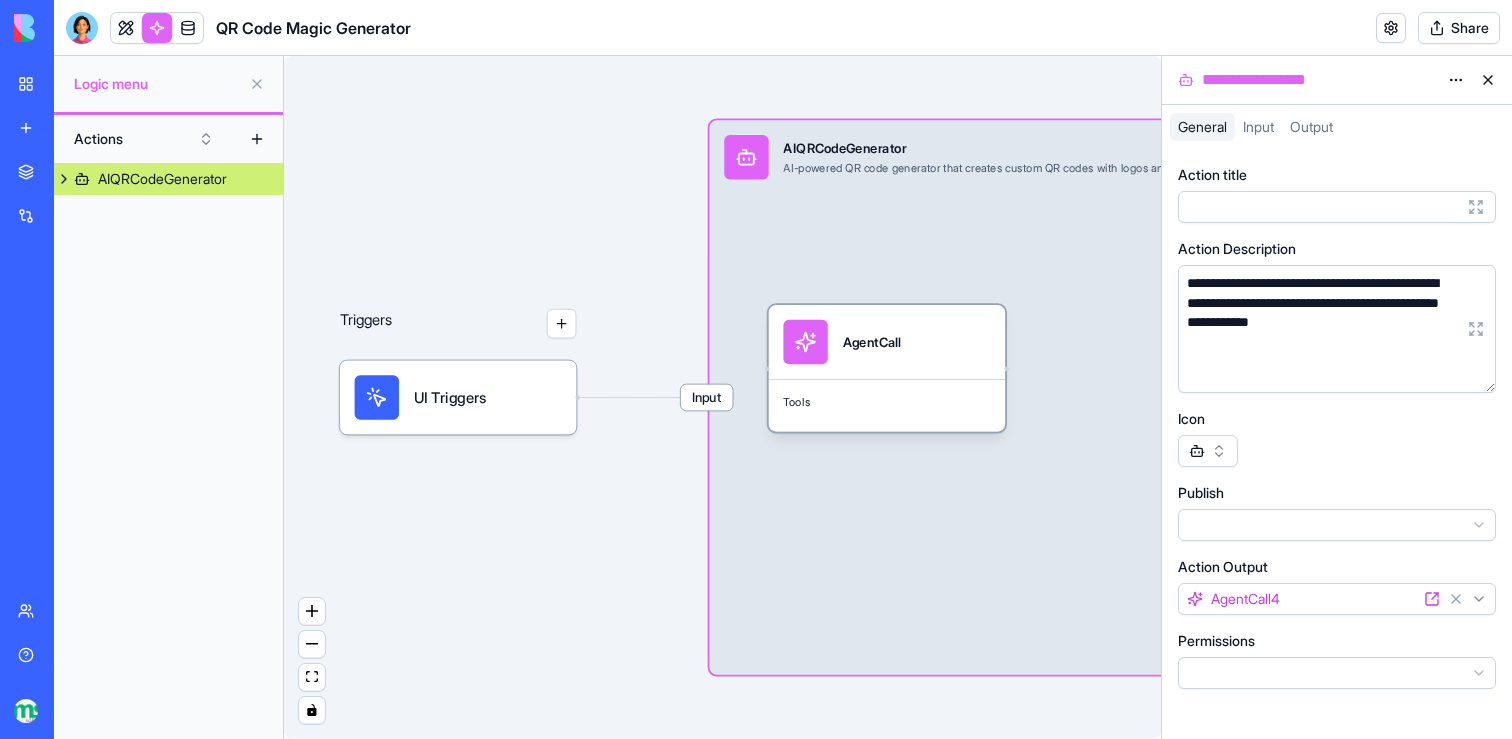 click on "AgentCall" at bounding box center (872, 342) 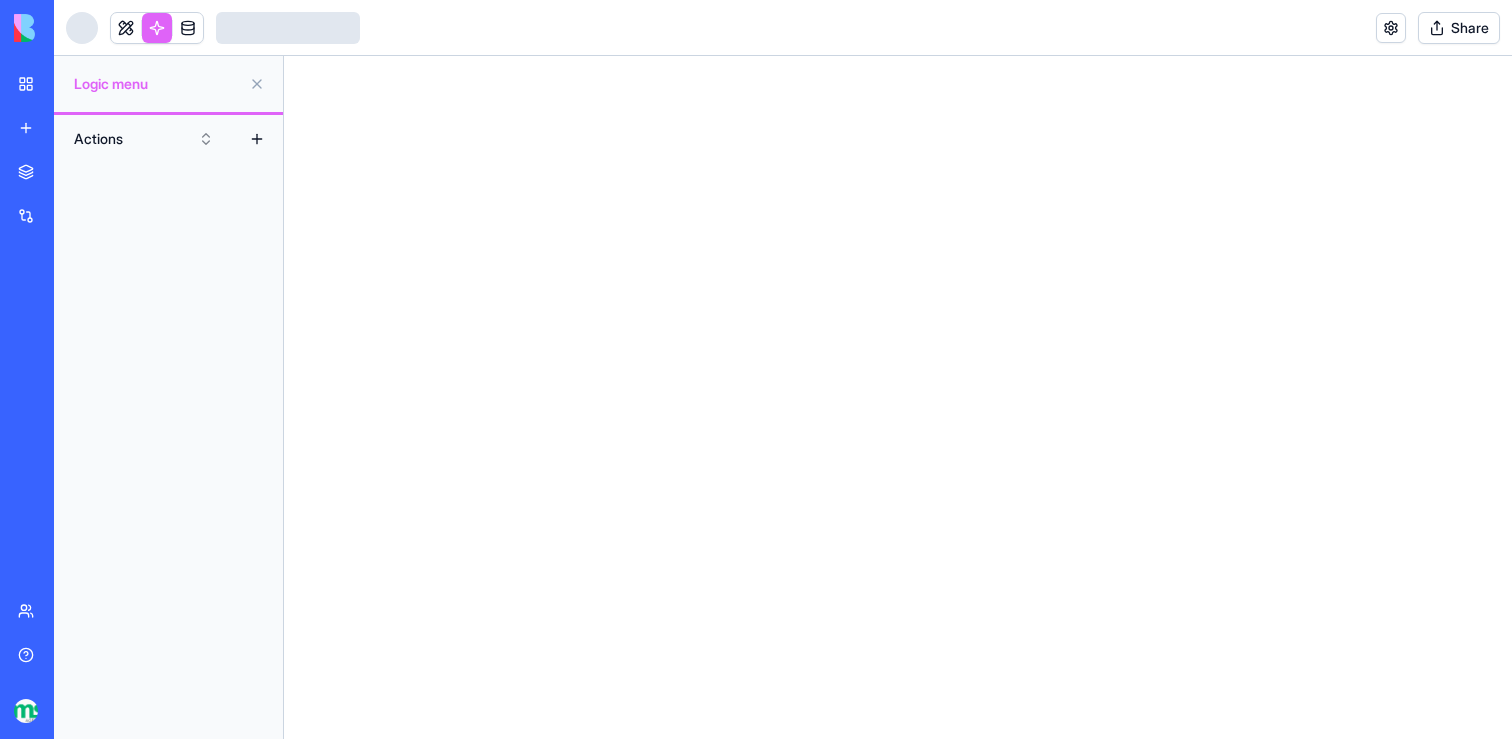 scroll, scrollTop: 0, scrollLeft: 0, axis: both 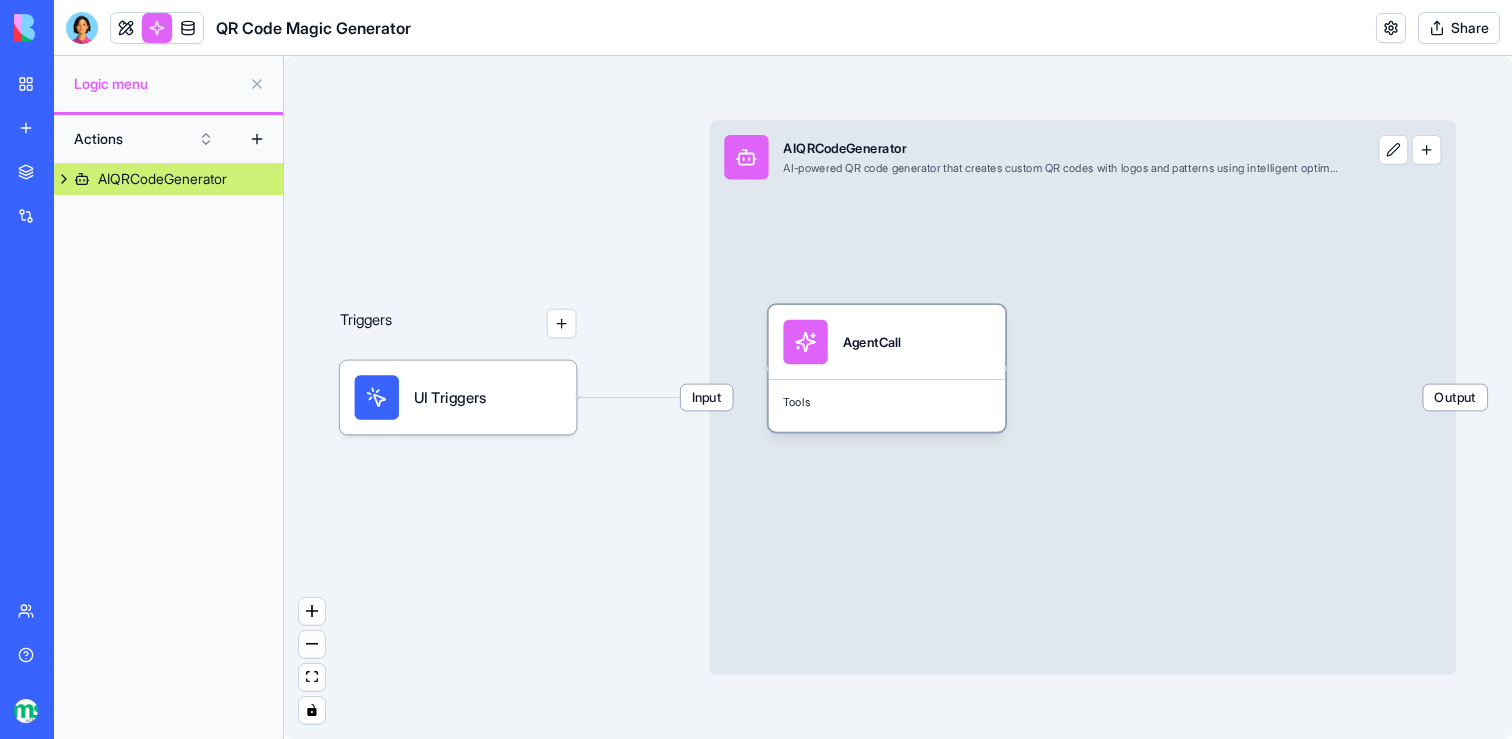 click on "AgentCall" at bounding box center [886, 342] 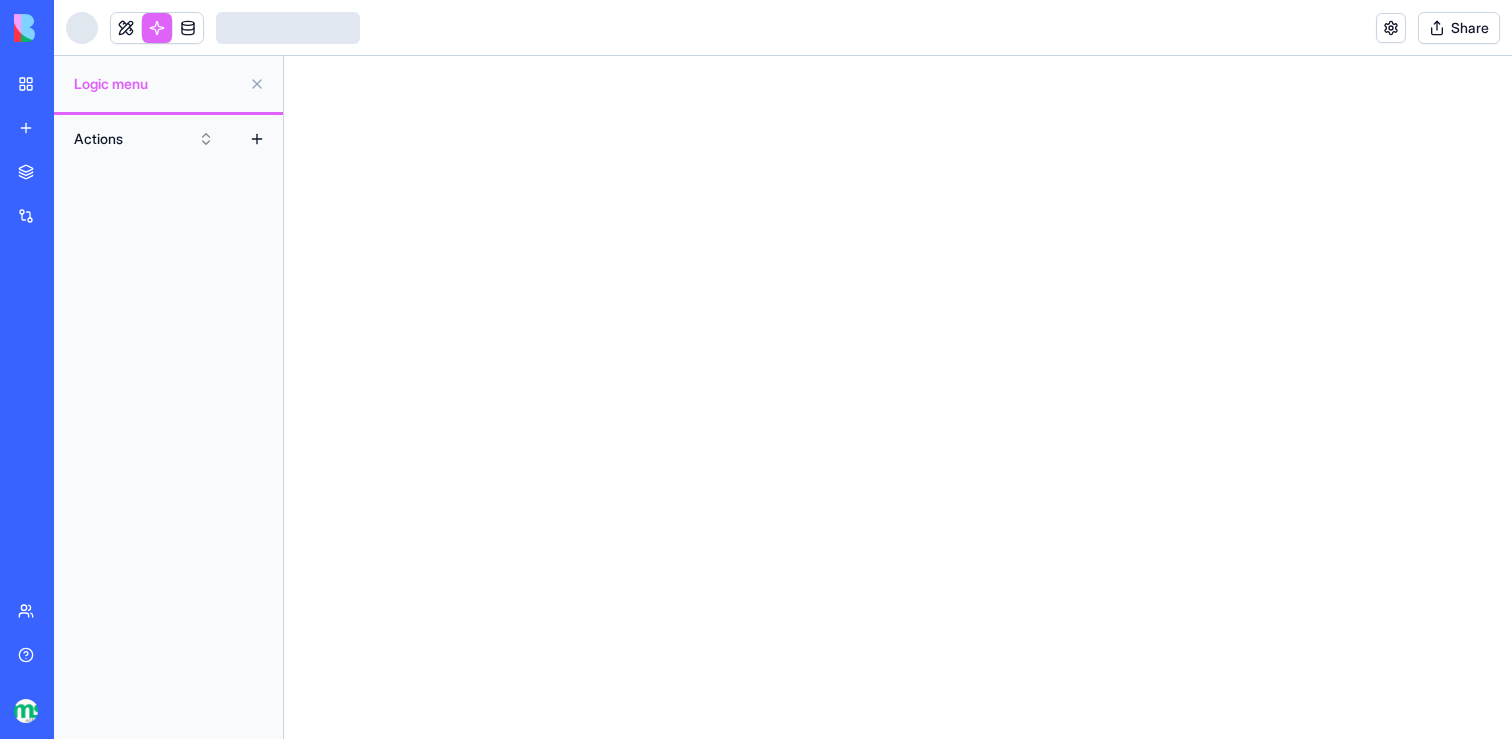 scroll, scrollTop: 0, scrollLeft: 0, axis: both 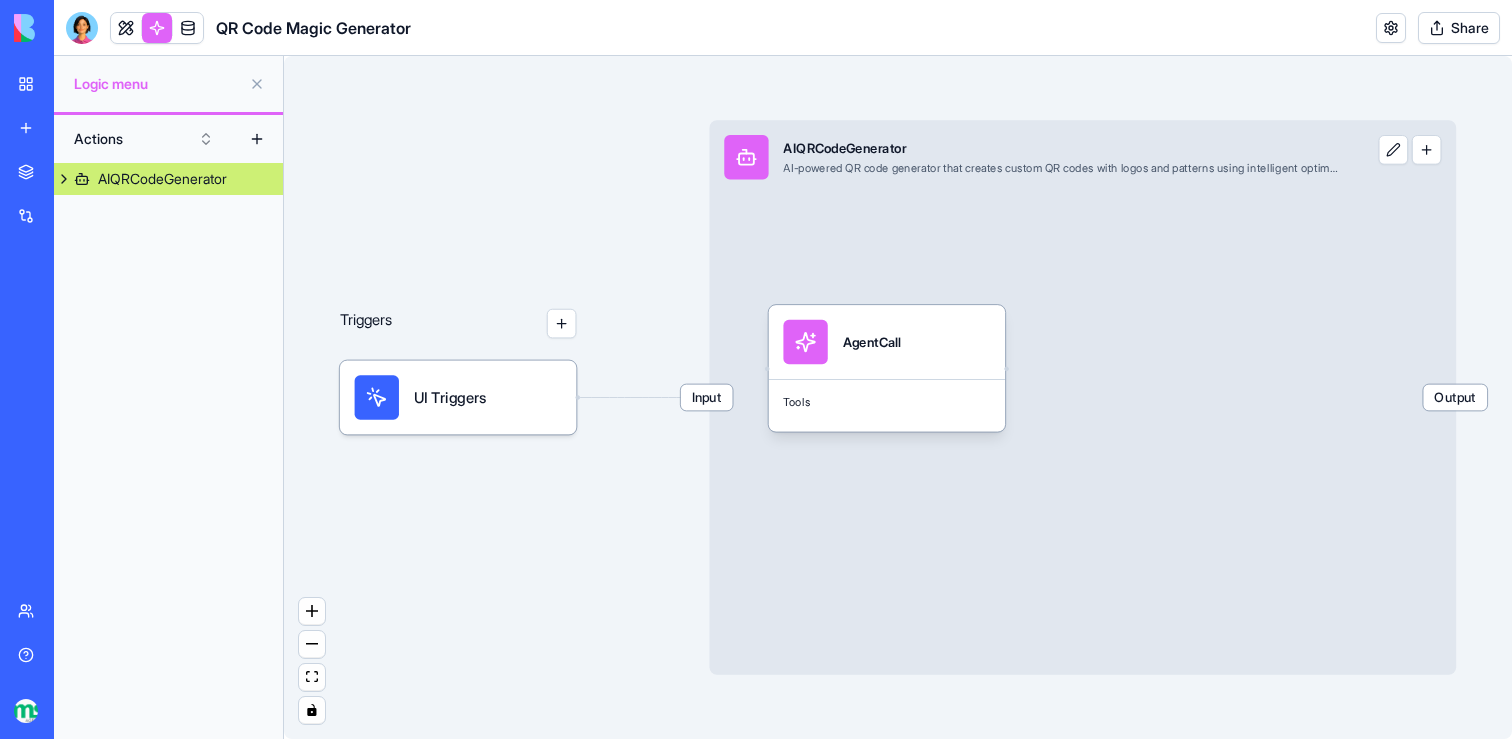 click on "AgentCall" at bounding box center (886, 342) 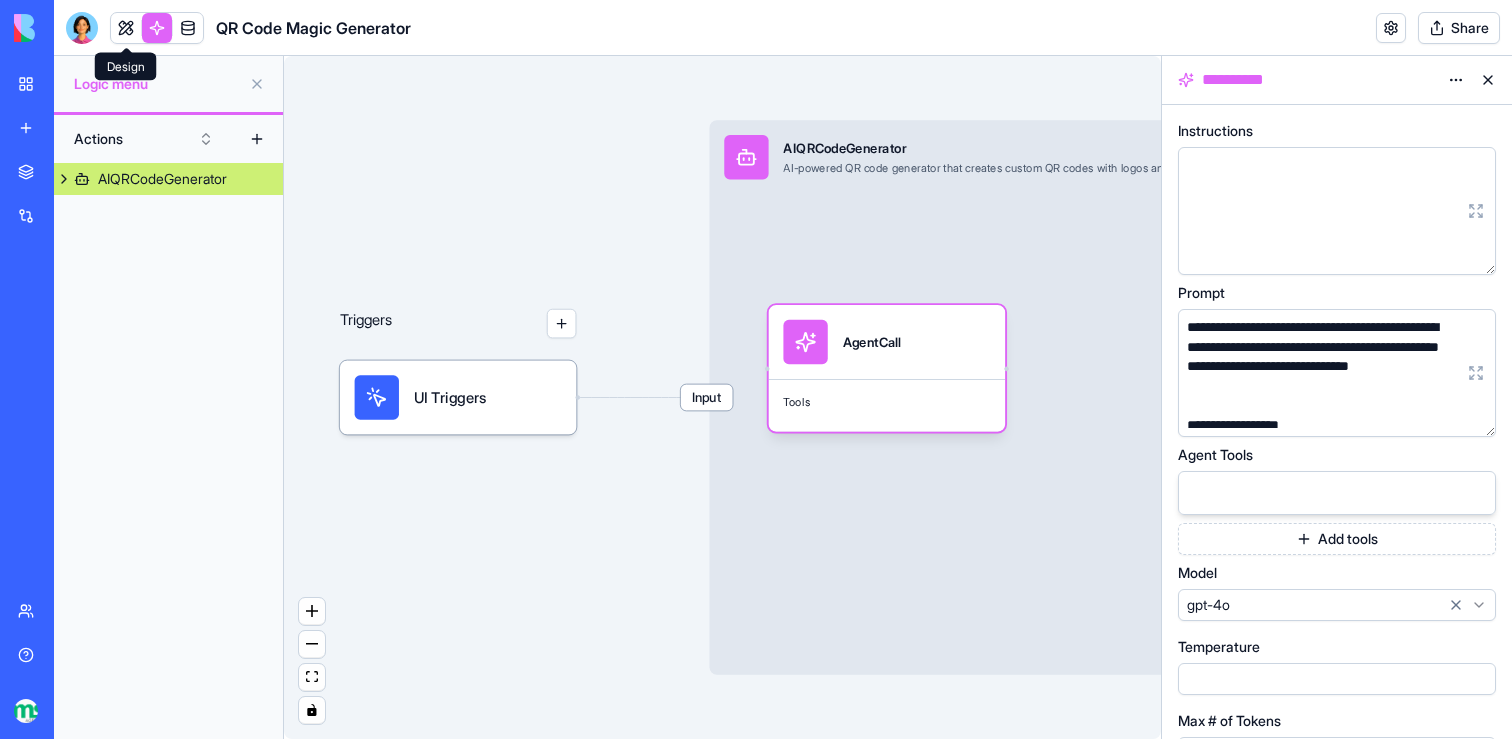 click at bounding box center [126, 28] 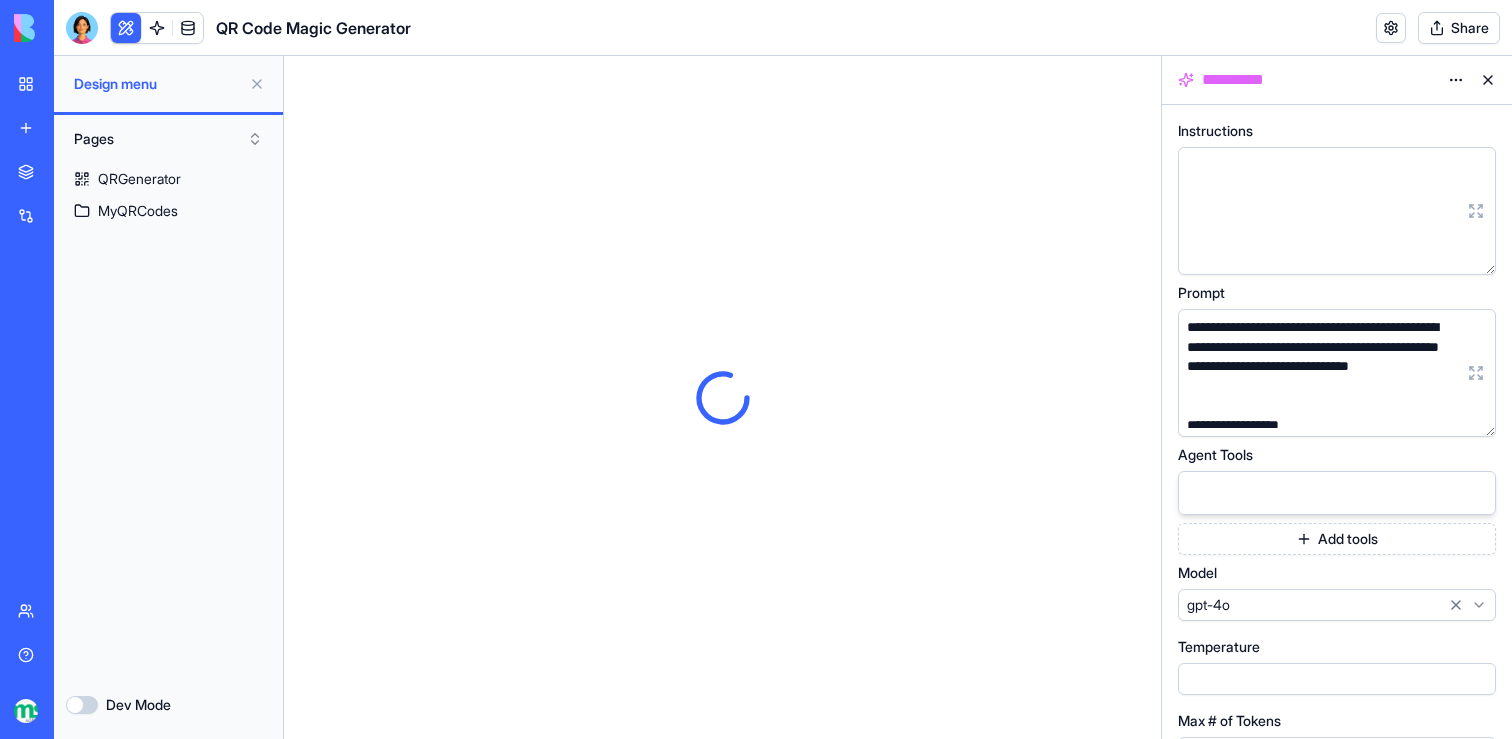 scroll, scrollTop: 0, scrollLeft: 0, axis: both 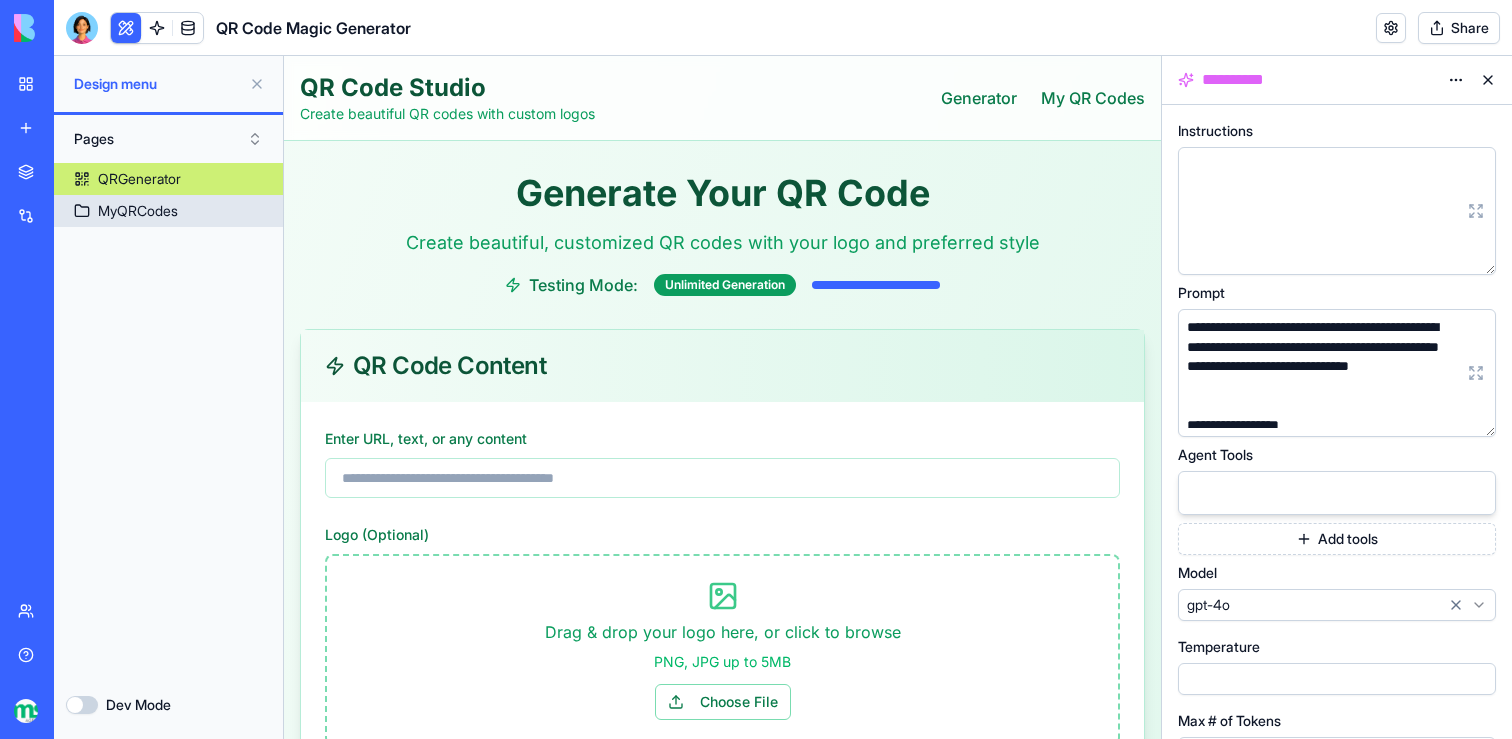 click on "MyQRCodes" at bounding box center [138, 211] 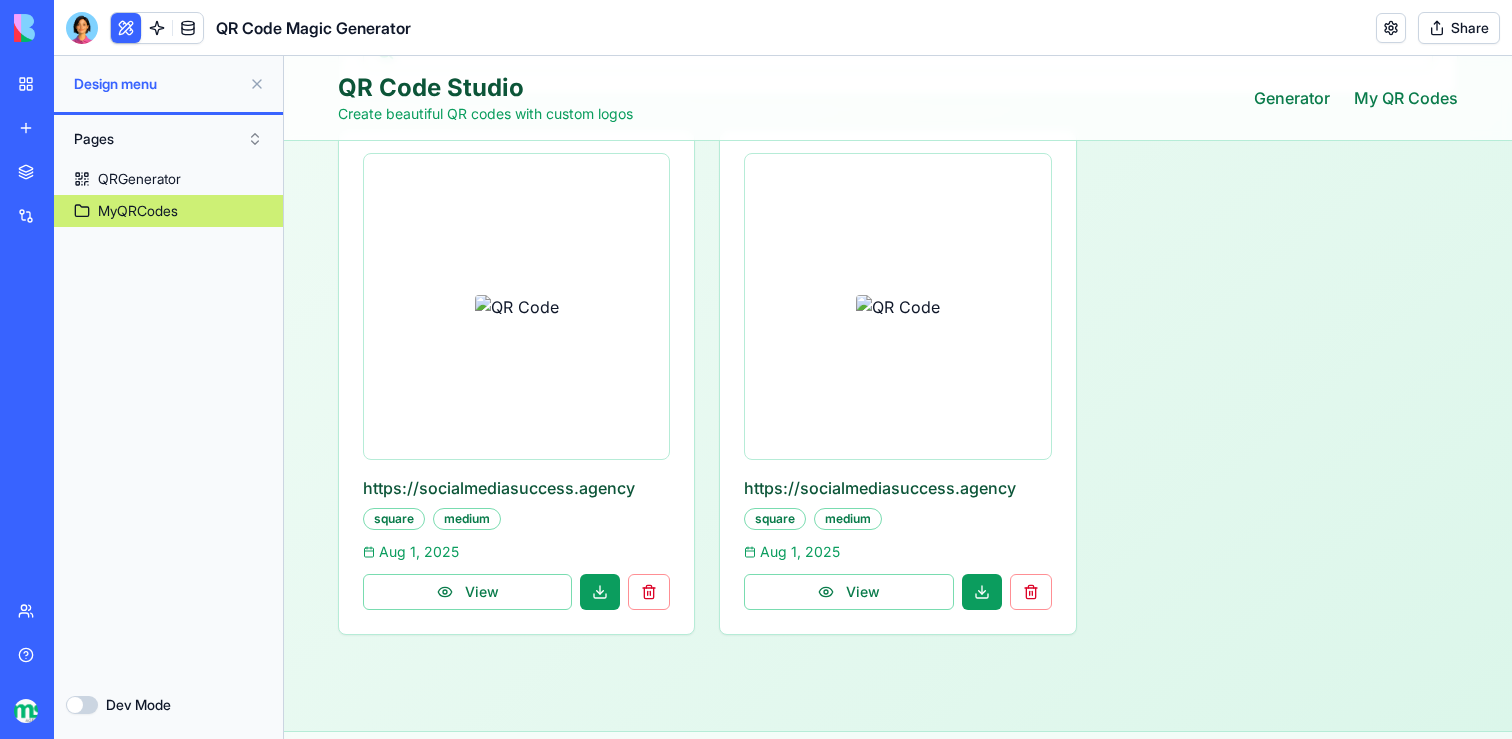 scroll, scrollTop: 368, scrollLeft: 0, axis: vertical 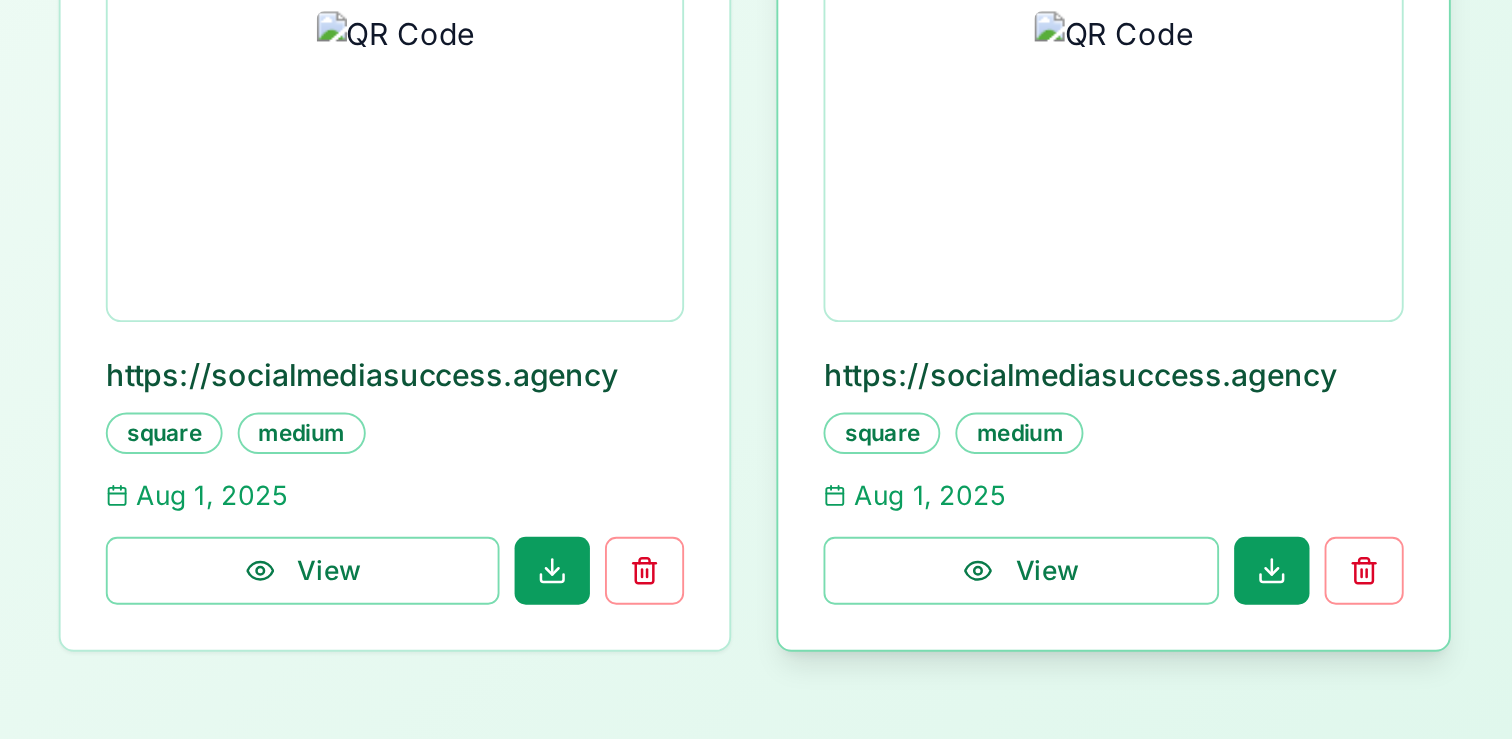 click on "https://socialmediasuccess.agency" at bounding box center (570, 69) 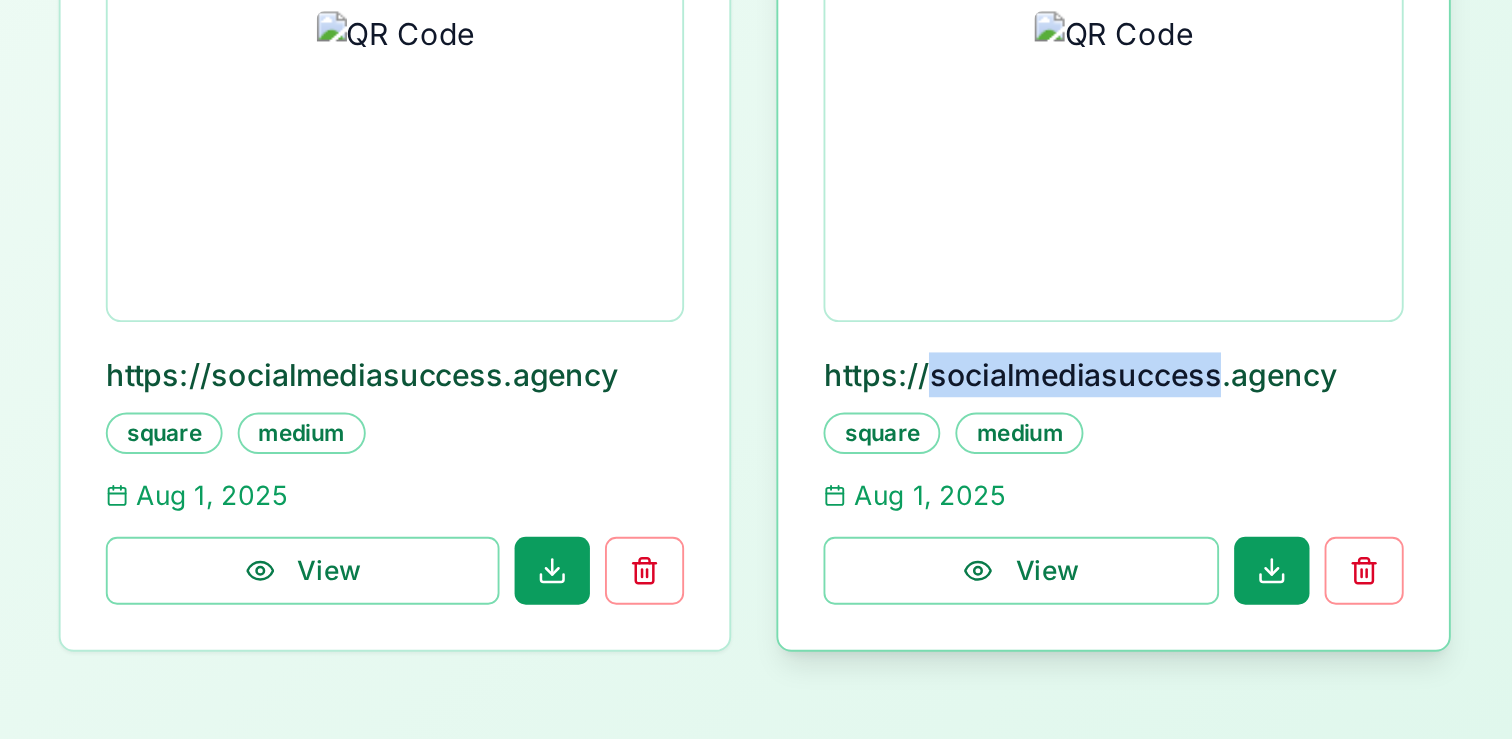click on "https://socialmediasuccess.agency" at bounding box center (570, 69) 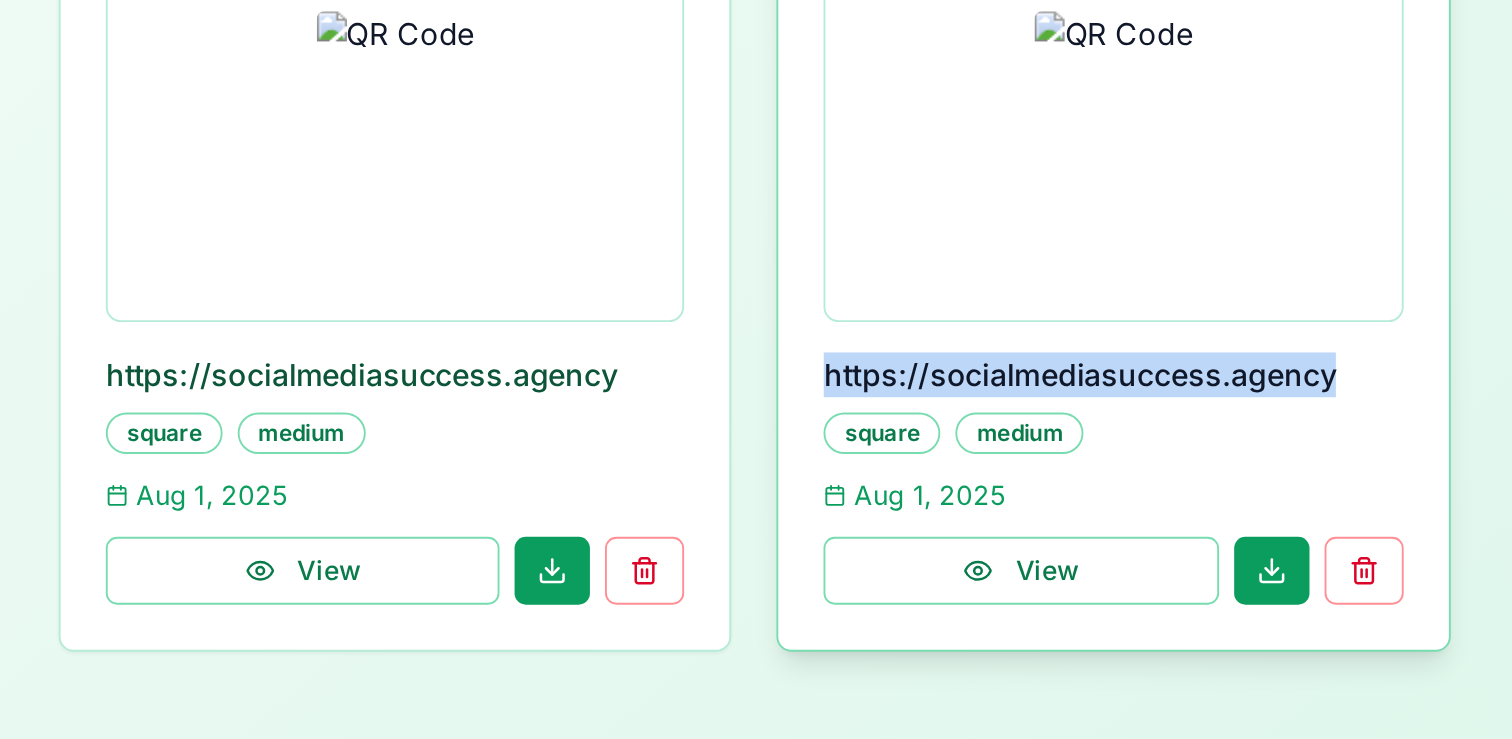 click on "https://socialmediasuccess.agency" at bounding box center [570, 69] 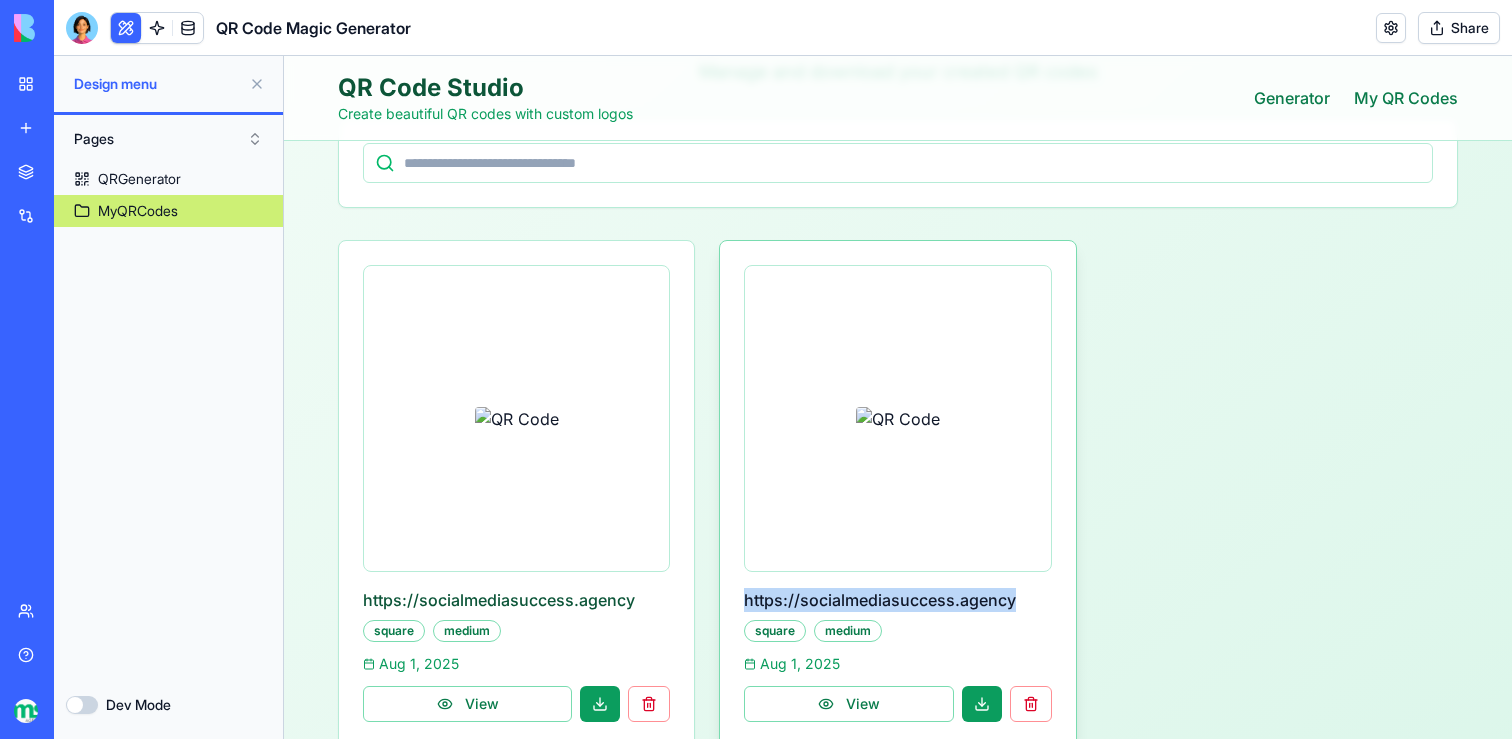scroll, scrollTop: 368, scrollLeft: 0, axis: vertical 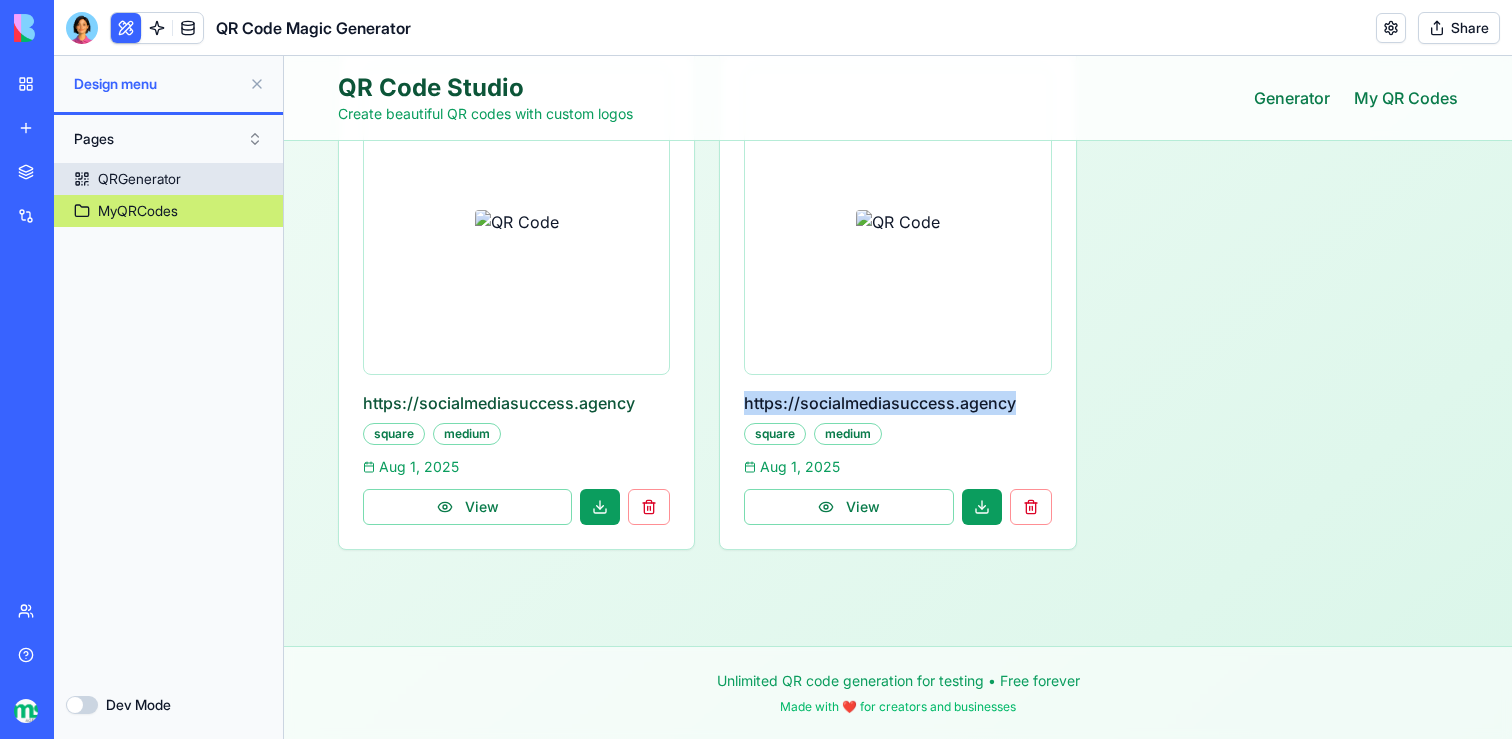 click on "QRGenerator" at bounding box center (139, 179) 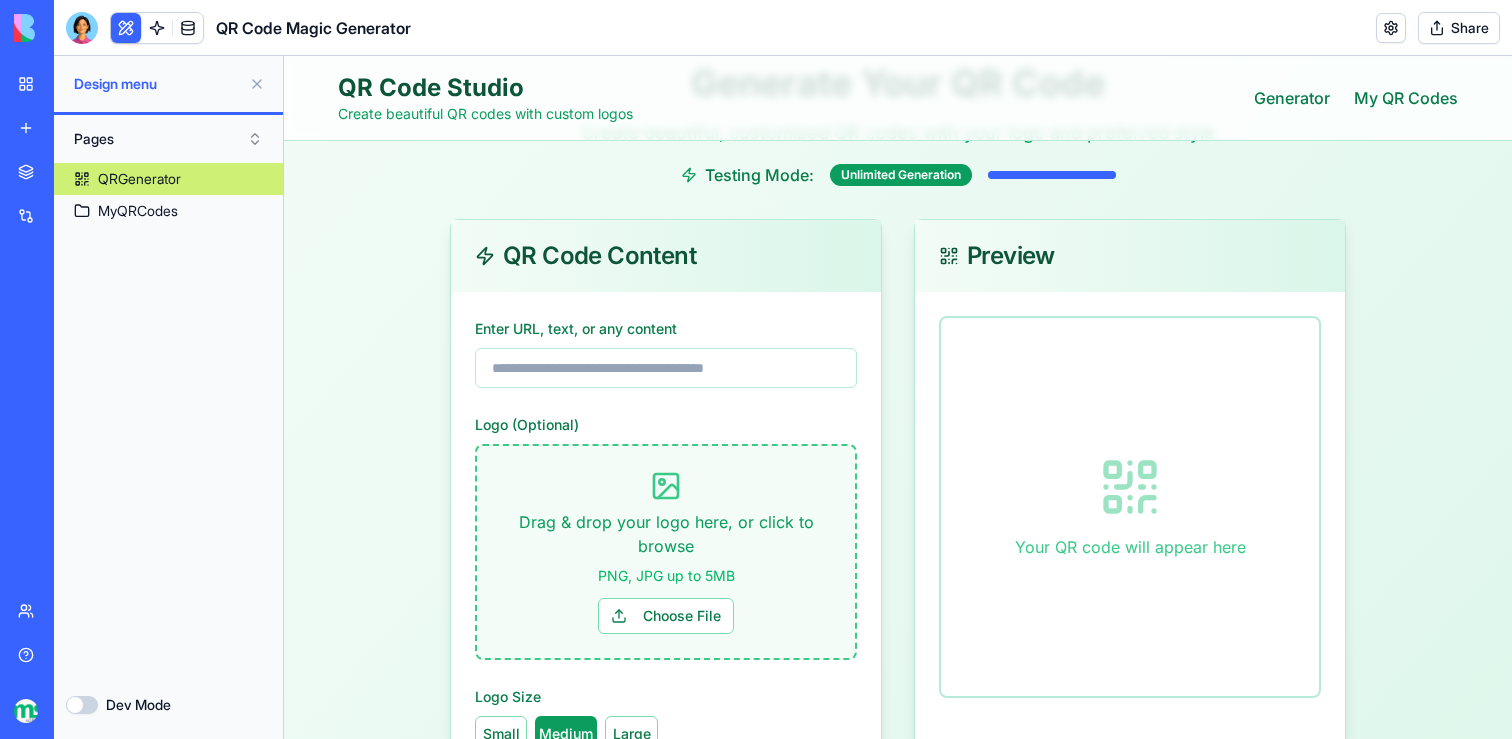 scroll, scrollTop: 102, scrollLeft: 0, axis: vertical 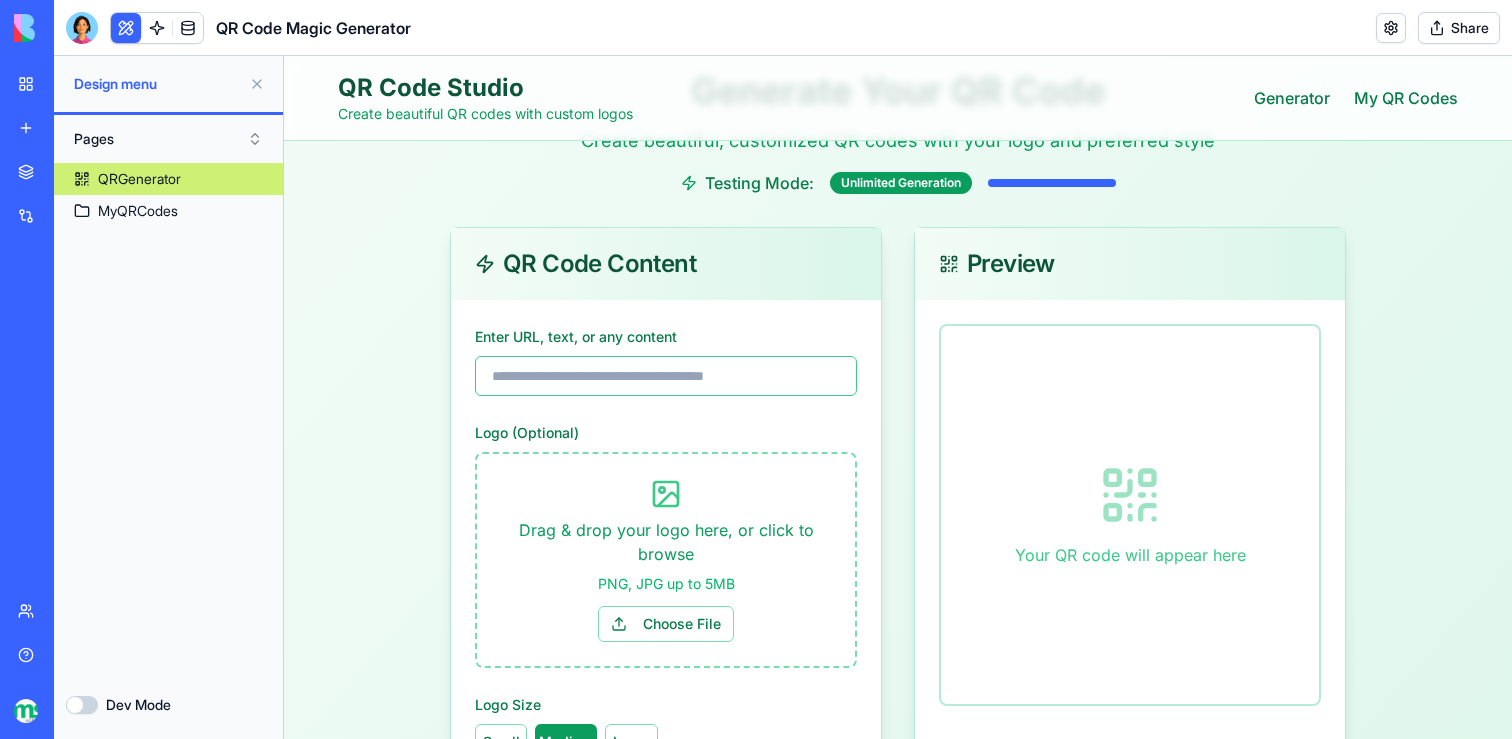 click on "Enter URL, text, or any content" at bounding box center (666, 376) 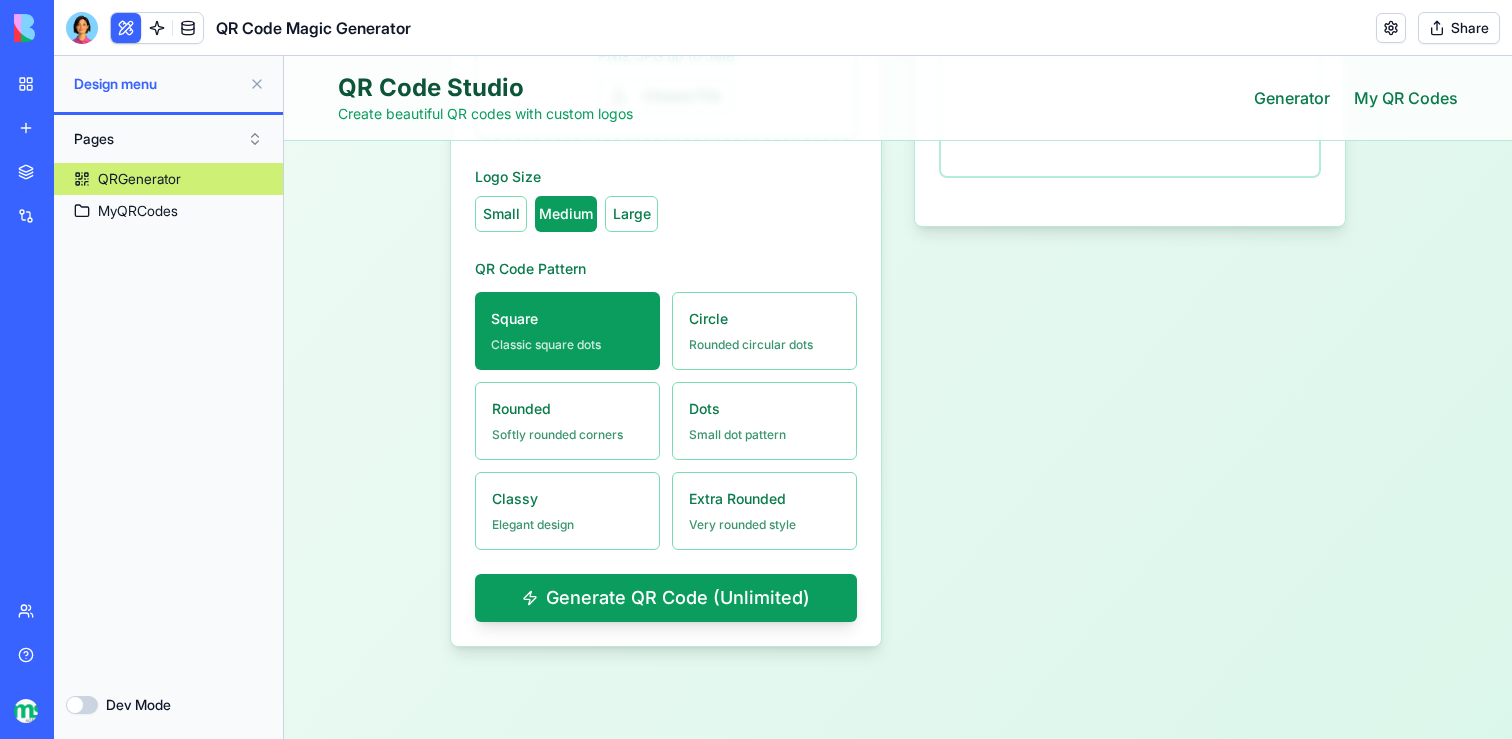 scroll, scrollTop: 634, scrollLeft: 0, axis: vertical 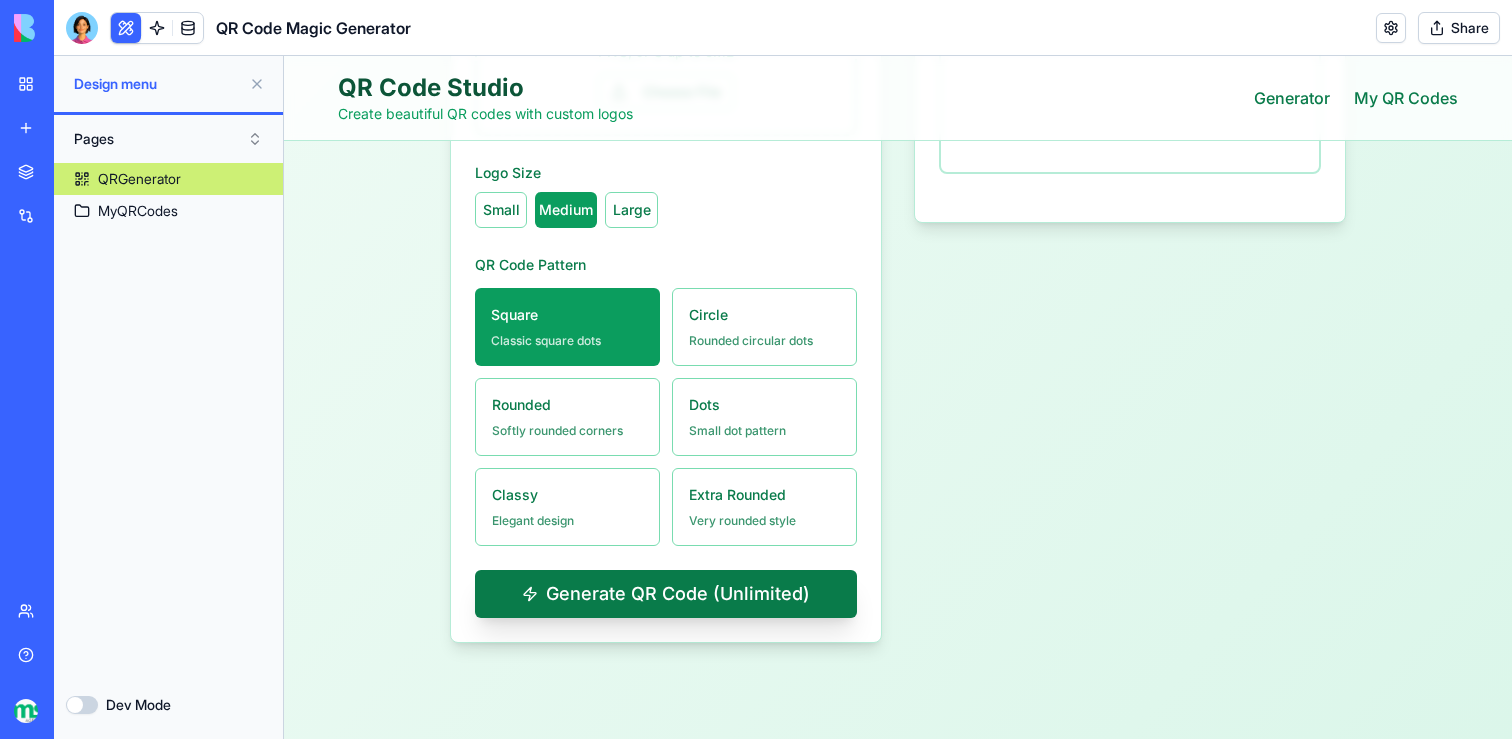 type on "**********" 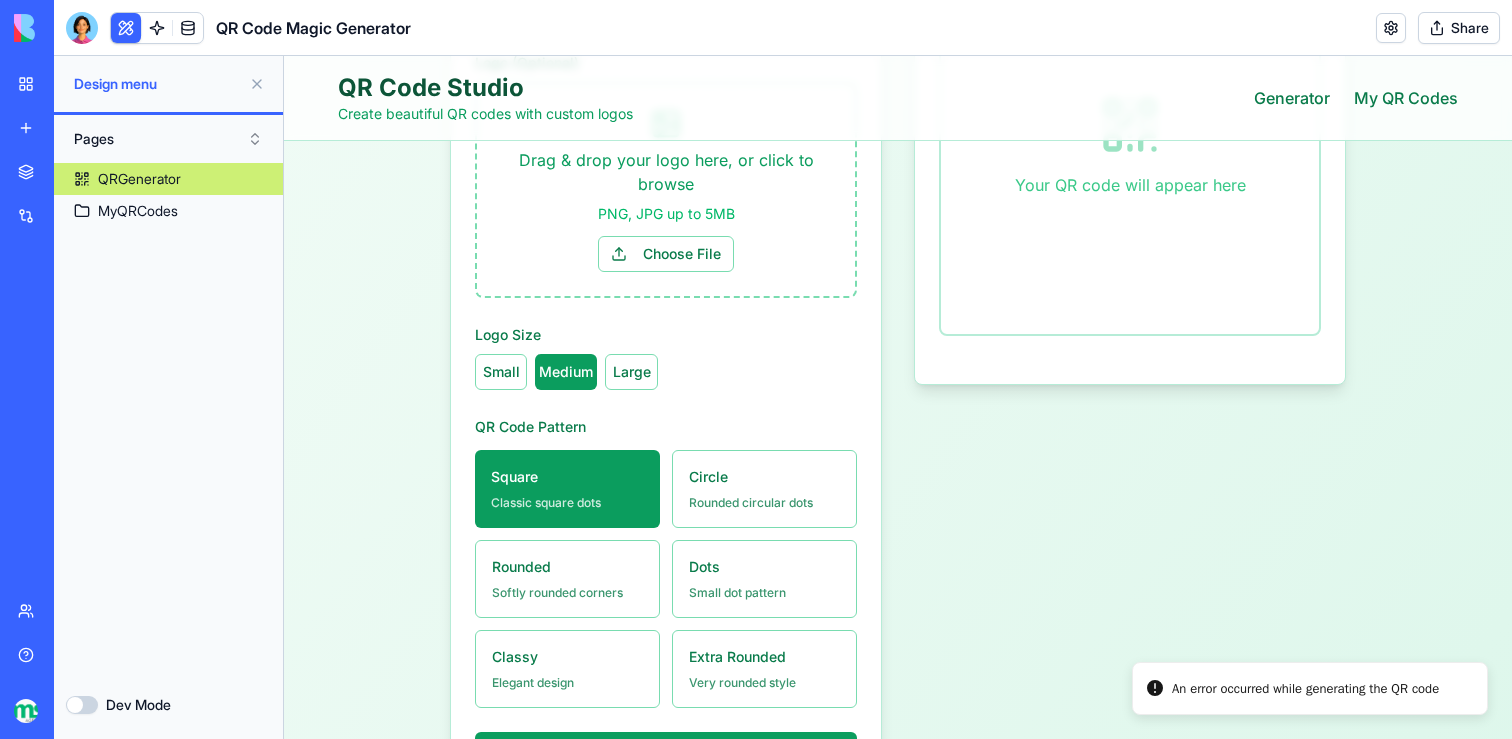 scroll, scrollTop: 509, scrollLeft: 0, axis: vertical 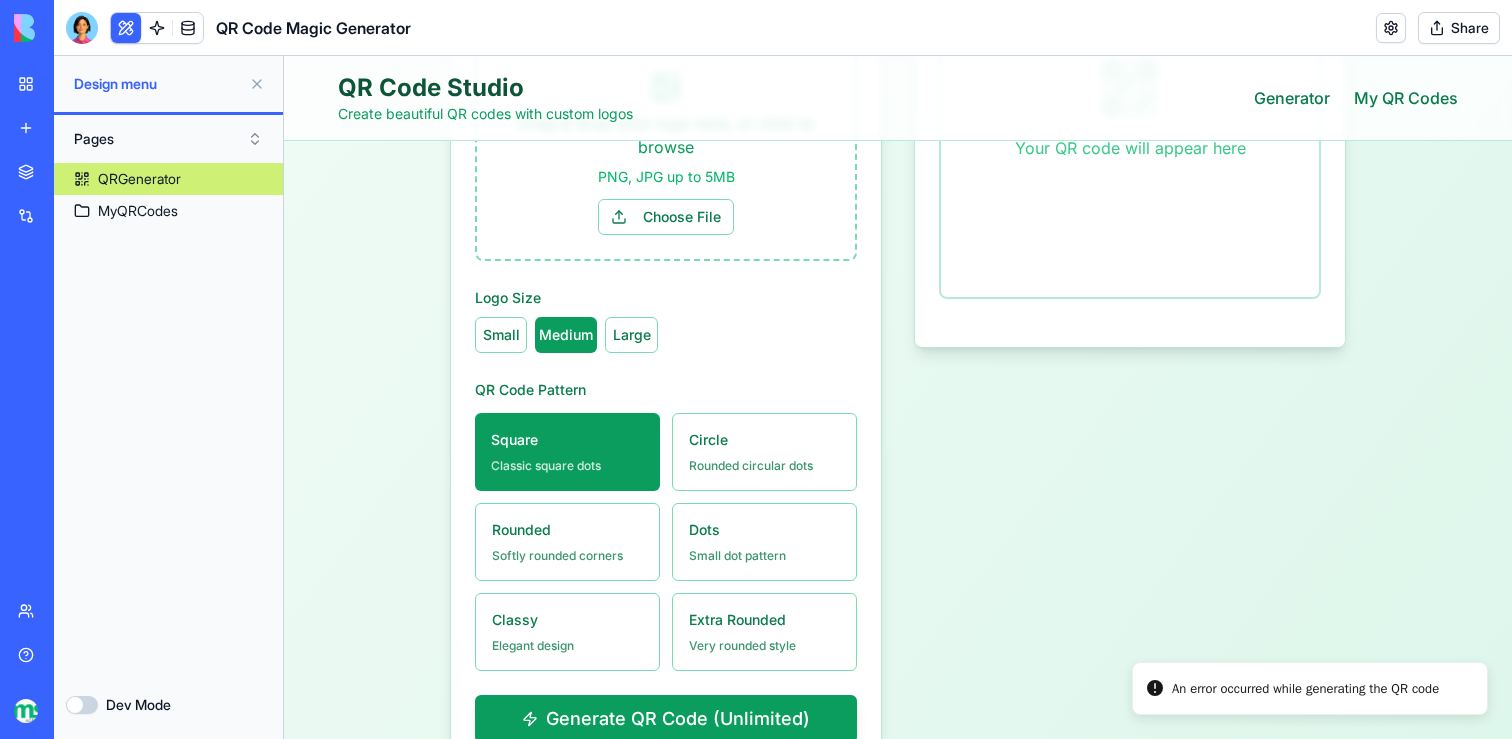 click on "Dev Mode" at bounding box center (82, 705) 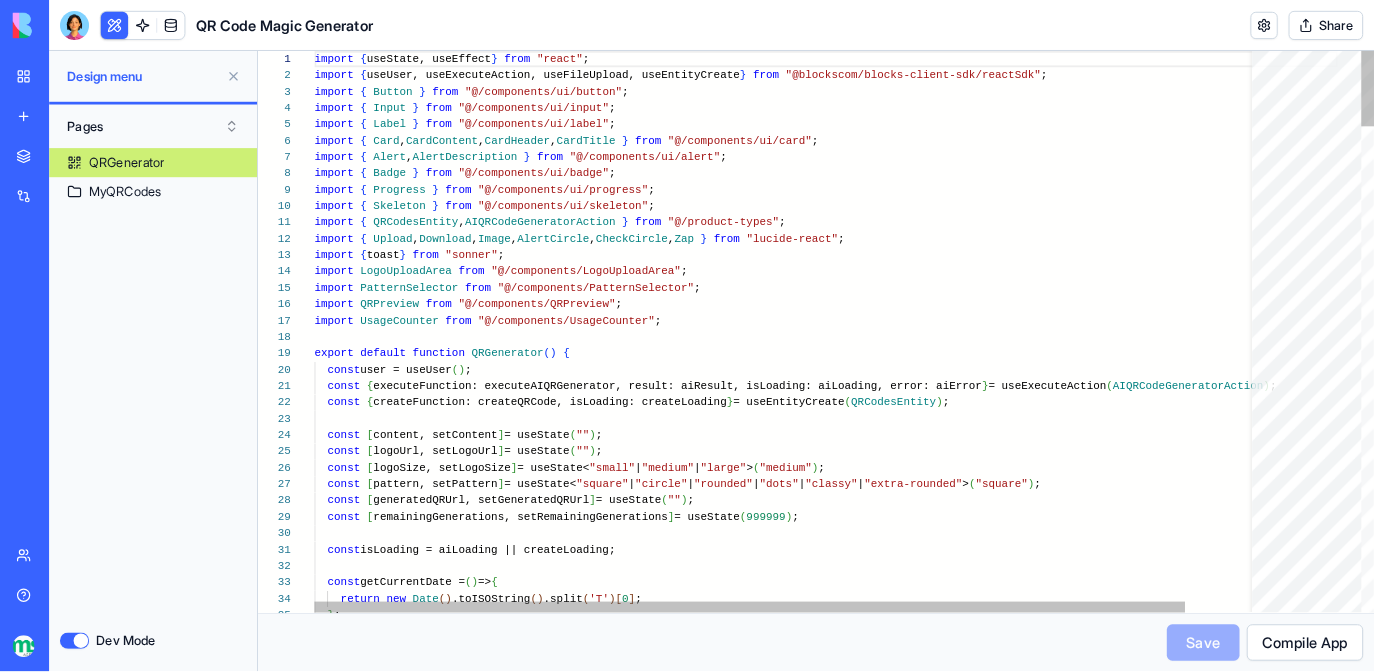 scroll, scrollTop: 144, scrollLeft: 0, axis: vertical 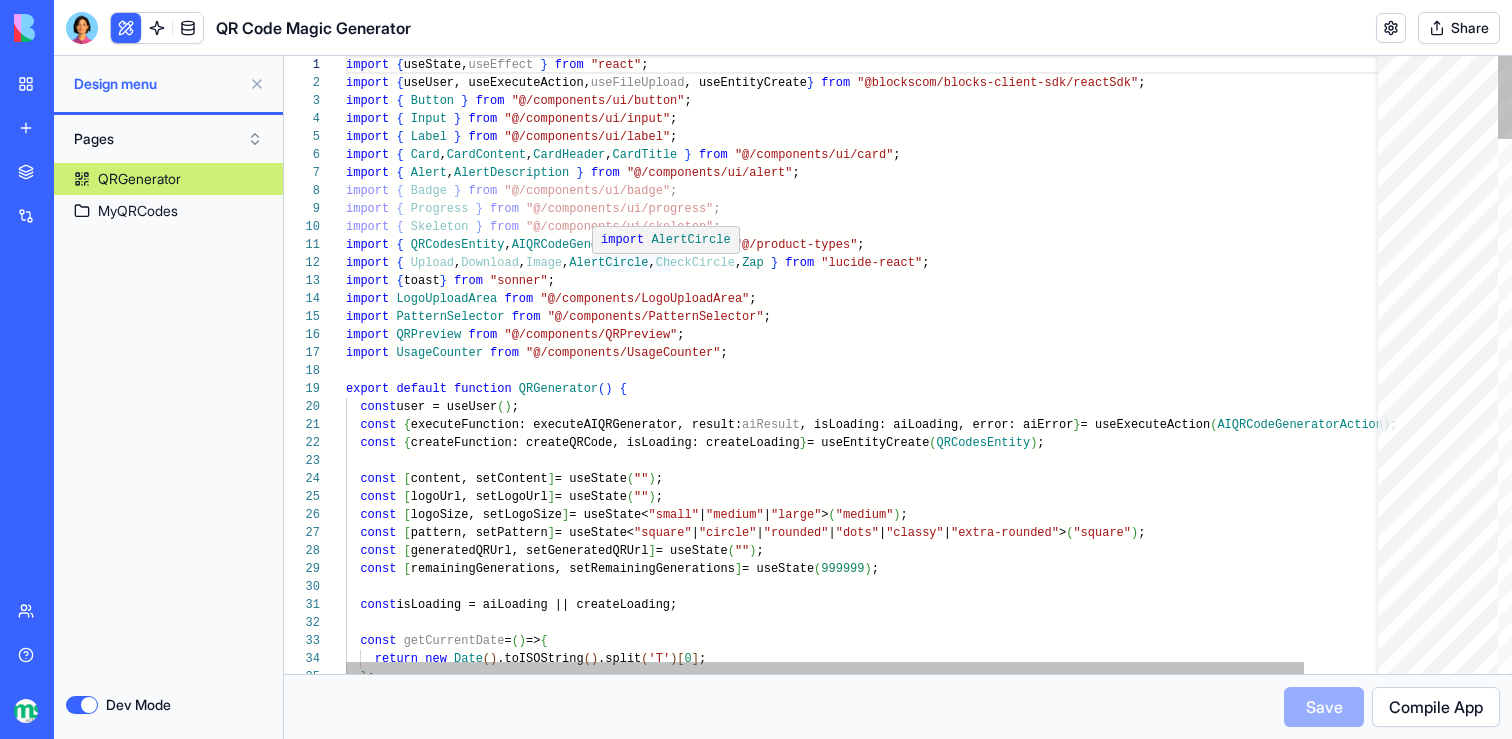 type on "on" 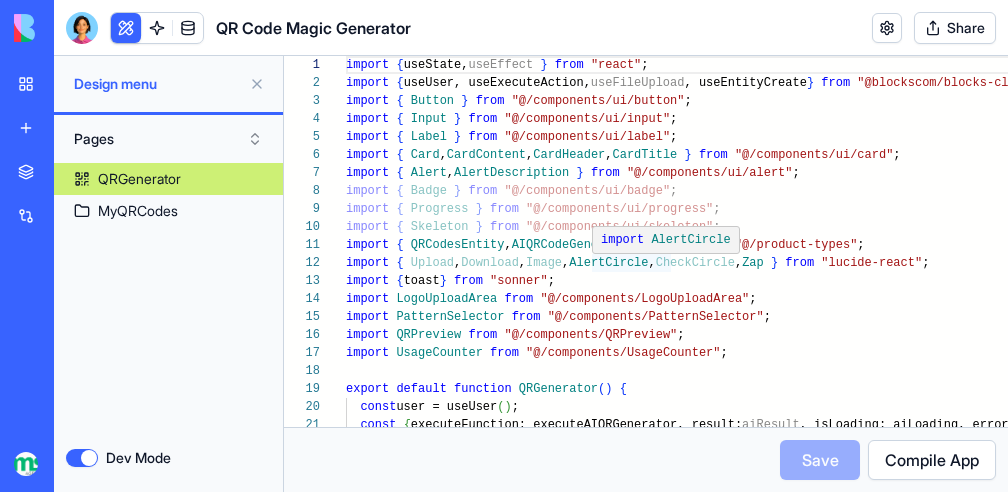 scroll, scrollTop: 144, scrollLeft: 0, axis: vertical 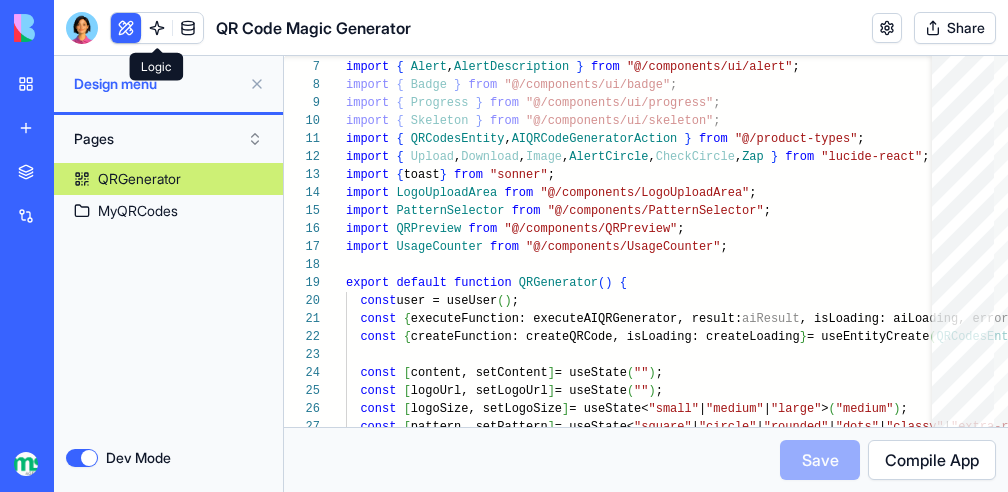 click at bounding box center [157, 28] 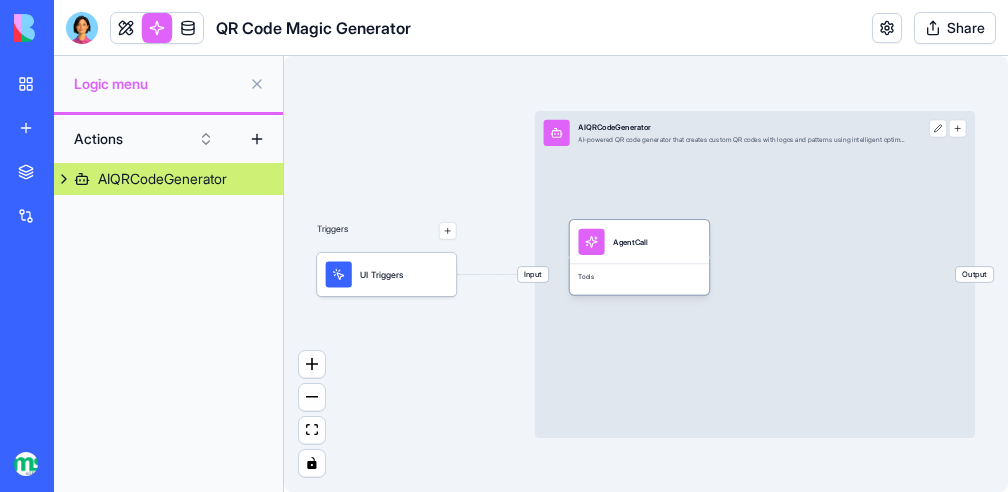 click at bounding box center (591, 242) 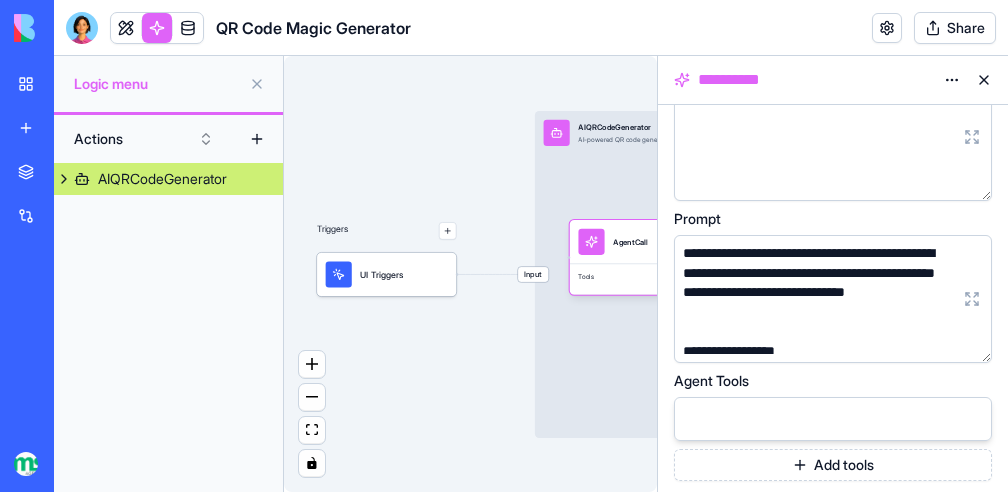 scroll, scrollTop: 0, scrollLeft: 0, axis: both 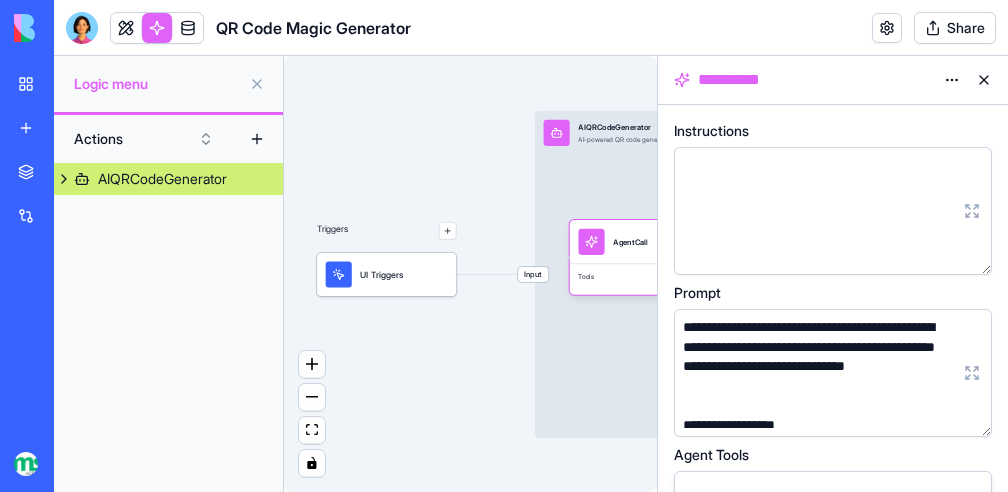 click on "Input AIQRCodeGenerator AI-powered QR code generator that creates custom QR codes with logos and patterns using intelligent optimization Output" at bounding box center (724, 133) 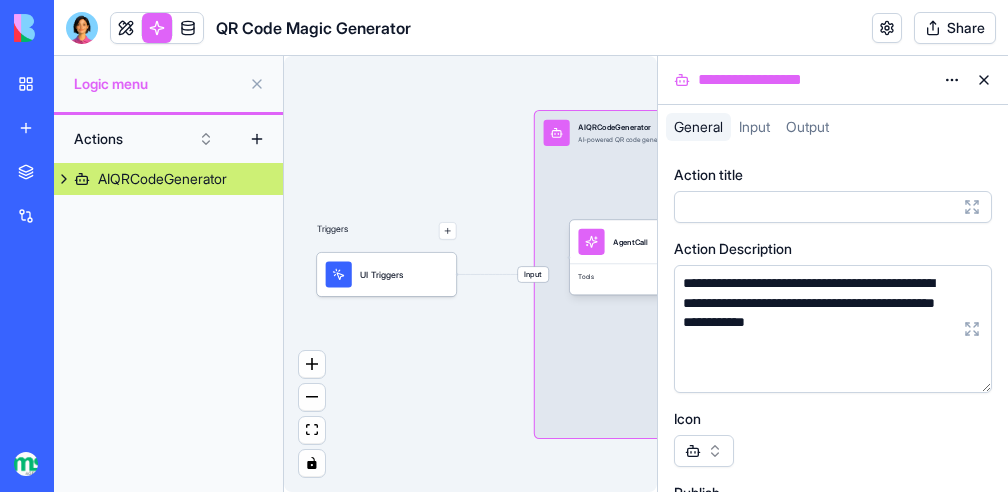 click on "**********" at bounding box center [814, 313] 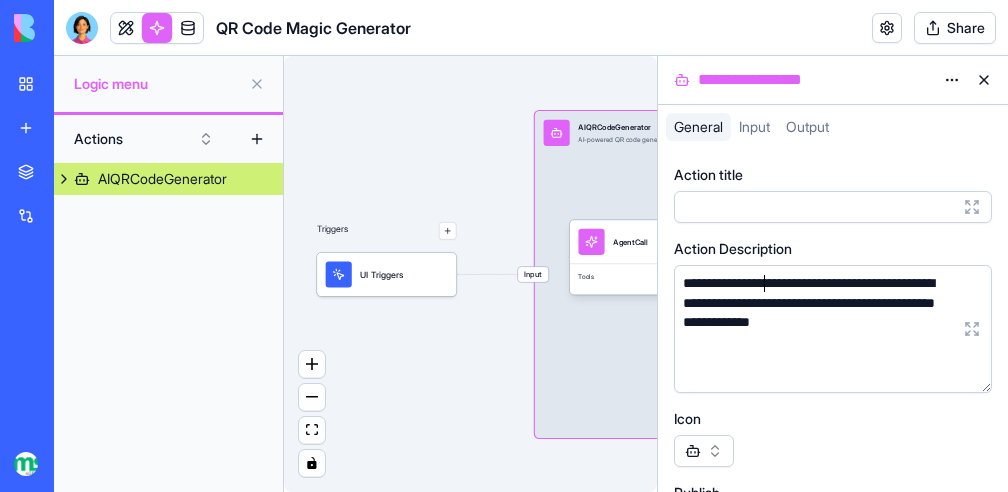 click on "**********" at bounding box center [814, 313] 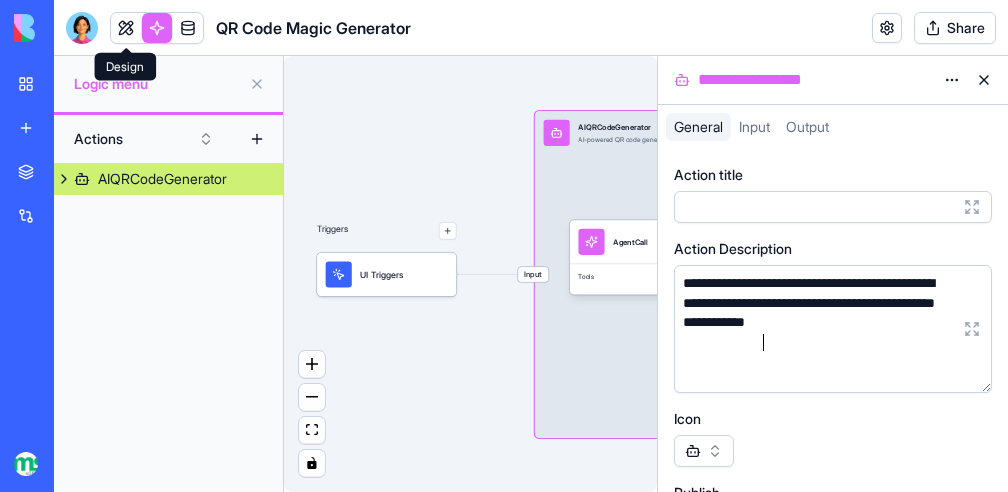 click at bounding box center (126, 28) 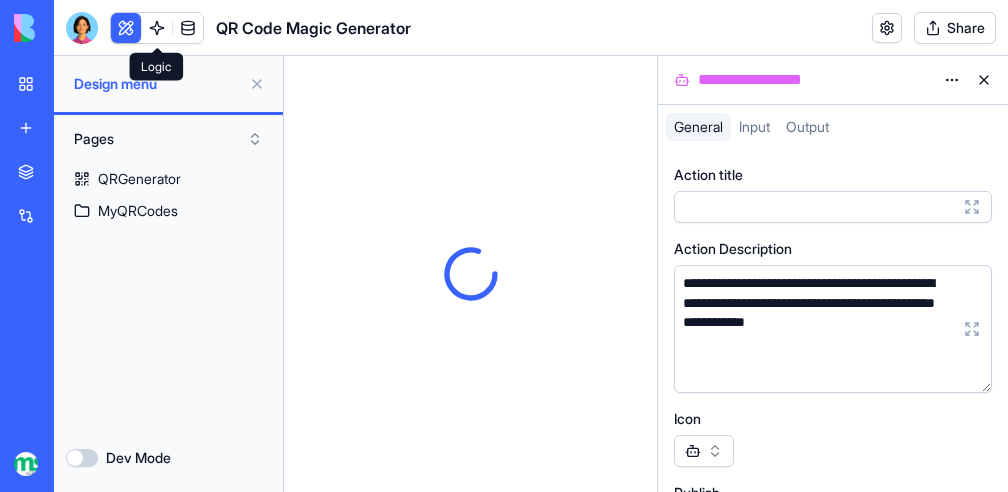 scroll, scrollTop: 0, scrollLeft: 0, axis: both 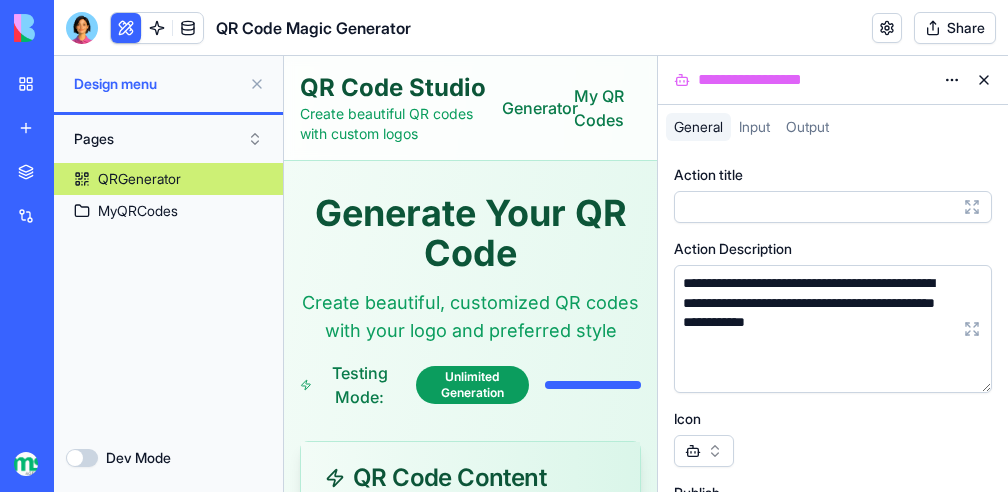 click on "QRGenerator" at bounding box center (139, 179) 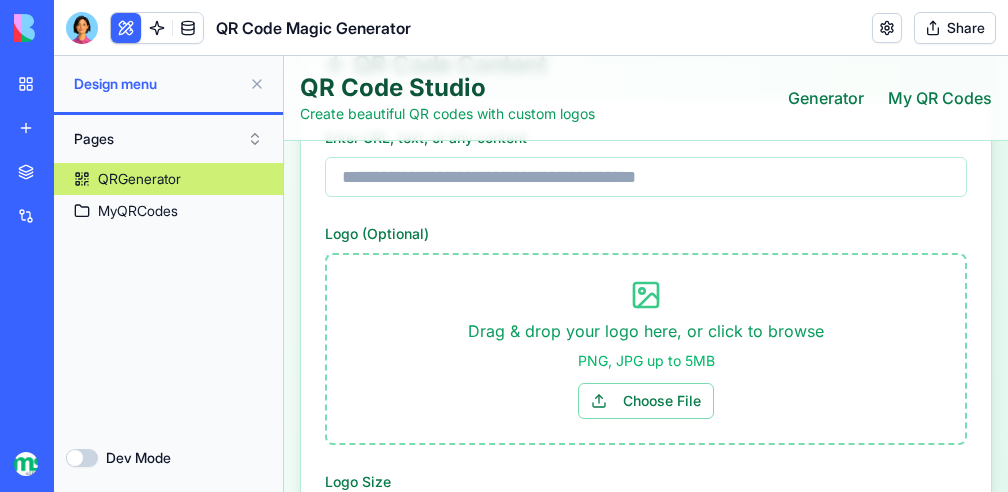 scroll, scrollTop: 306, scrollLeft: 0, axis: vertical 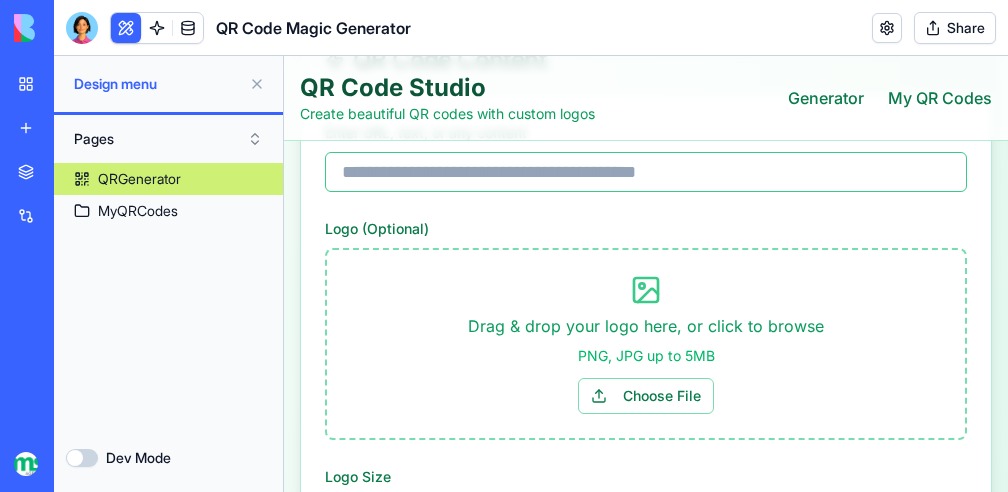 click on "Enter URL, text, or any content" at bounding box center [646, 172] 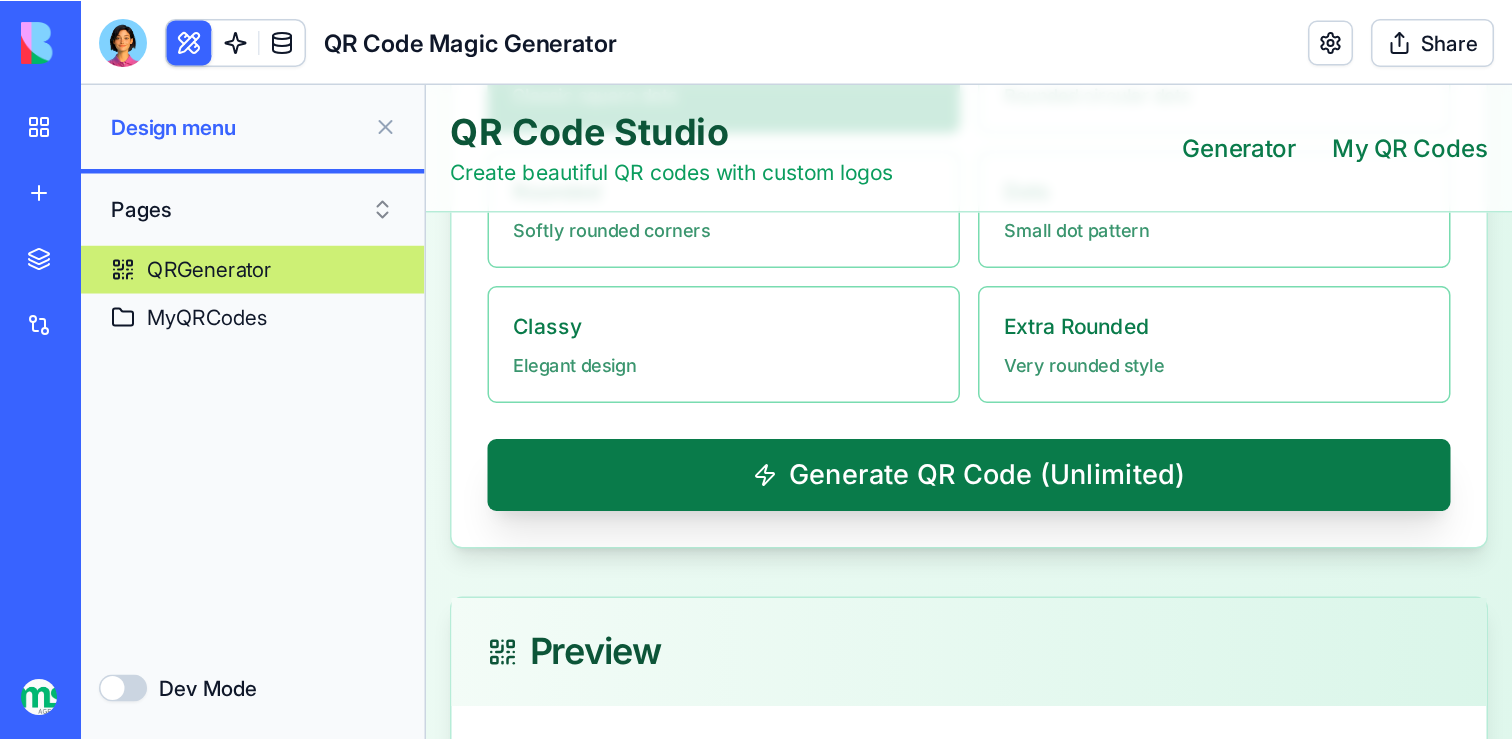 scroll, scrollTop: 891, scrollLeft: 0, axis: vertical 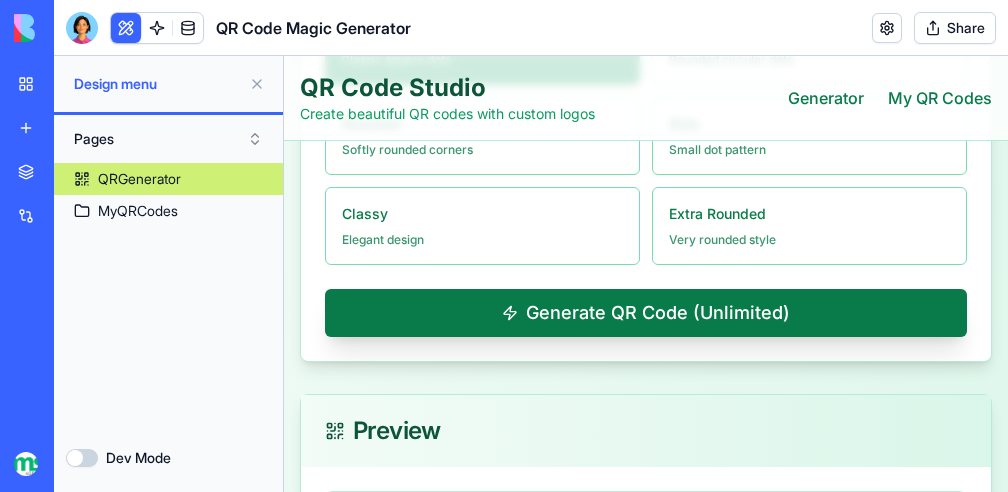 type on "**********" 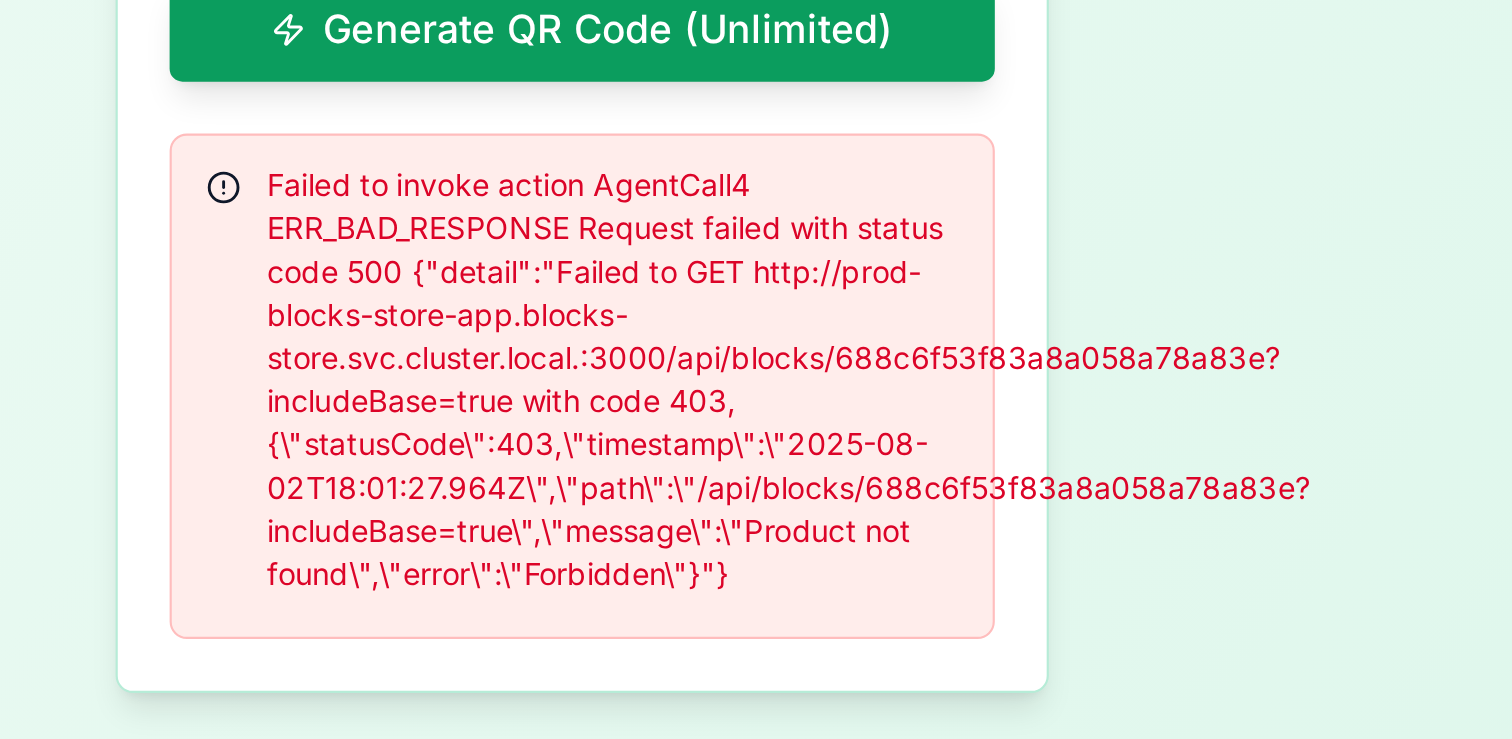 scroll, scrollTop: 890, scrollLeft: 0, axis: vertical 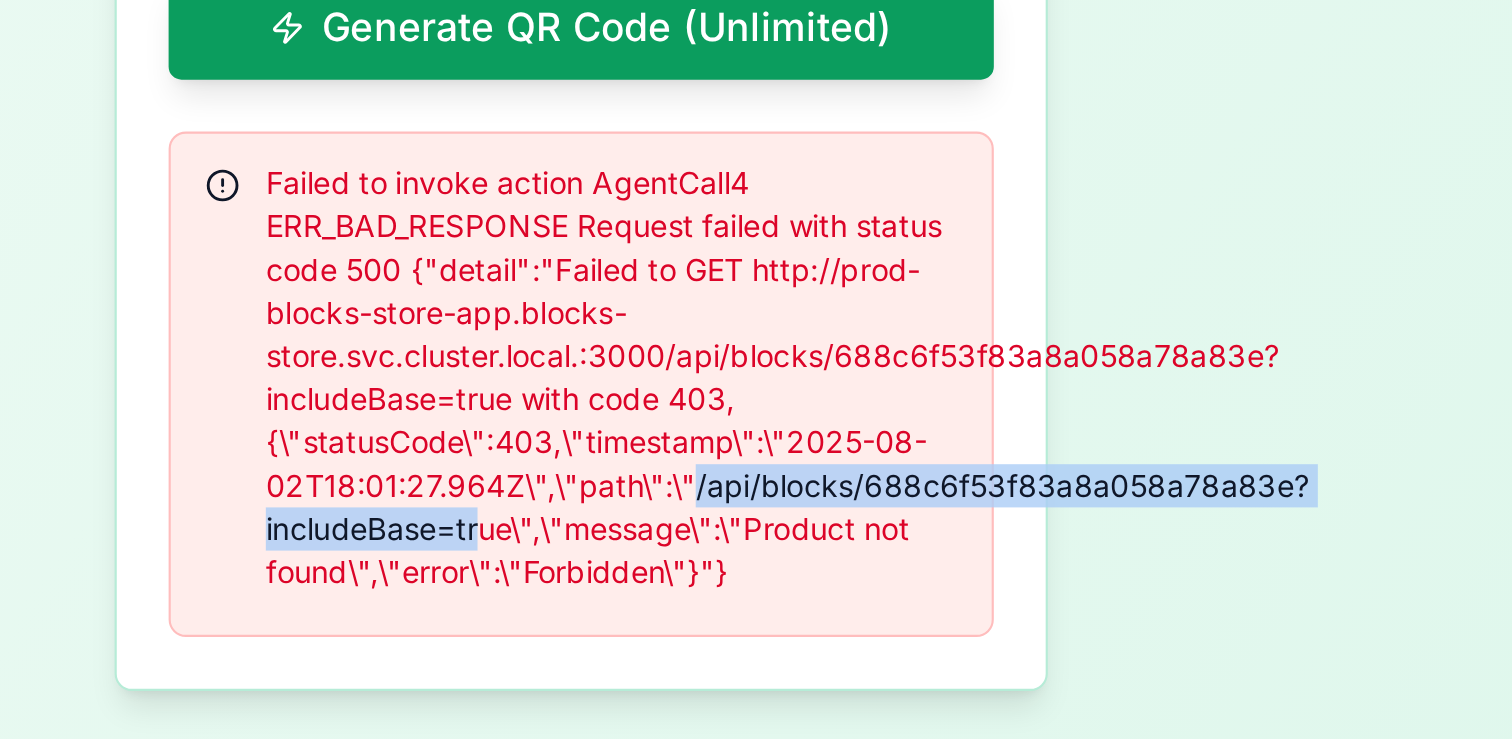 drag, startPoint x: 186, startPoint y: -88, endPoint x: 94, endPoint y: -70, distance: 93.74433 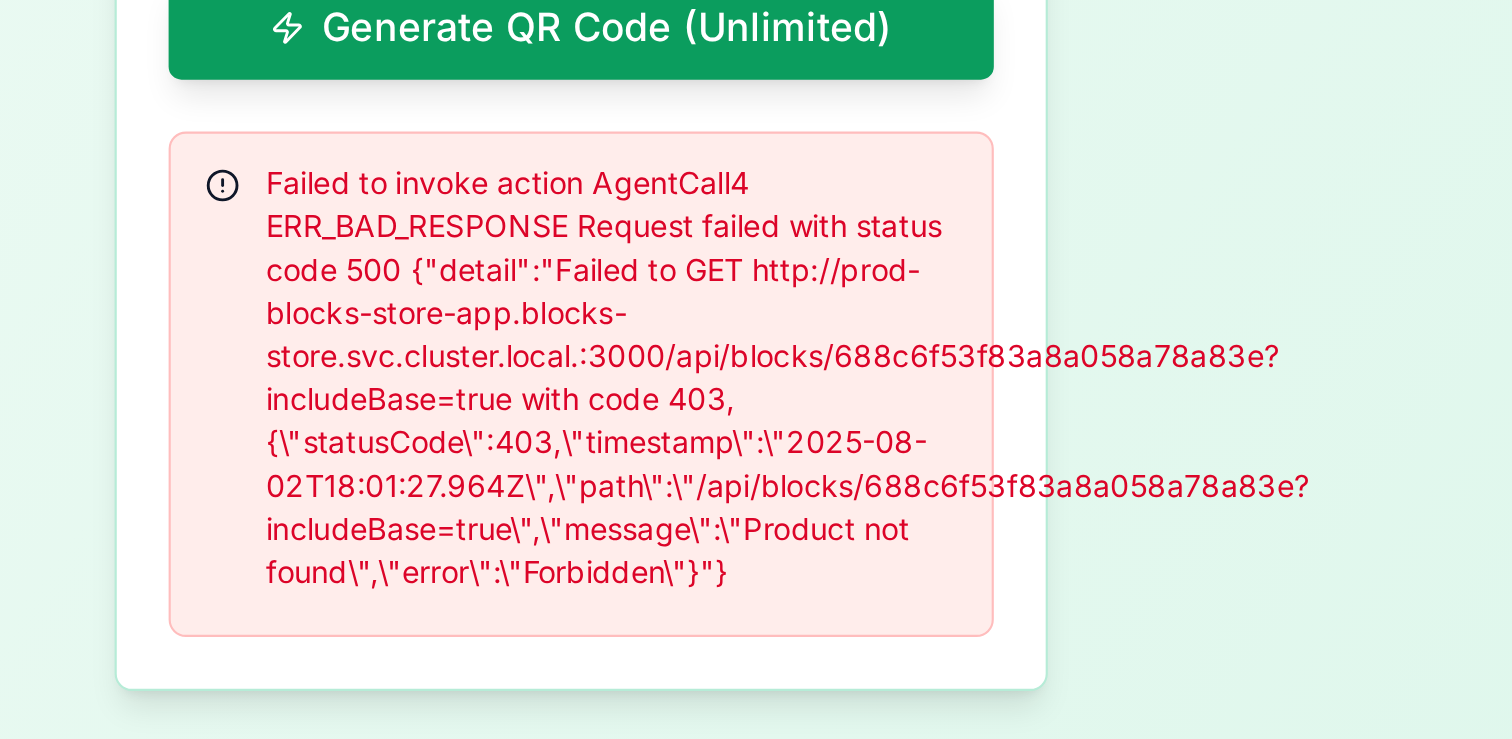 click on "Failed to invoke action AgentCall4 ERR_BAD_RESPONSE Request failed with status code 500 {"detail":"Failed to GET http://prod-blocks-store-app.blocks-store.svc.cluster.local.:3000/api/blocks/688c6f53f83a8a058a78a83e?includeBase=true with code 403, {\"statusCode\":403,\"timestamp\":\"2025-08-02T18:01:27.964Z\",\"path\":\"/api/blocks/688c6f53f83a8a058a78a83e?includeBase=true\",\"message\":\"Product not found\",\"error\":\"Forbidden\"}"}" at bounding box center (138, -137) 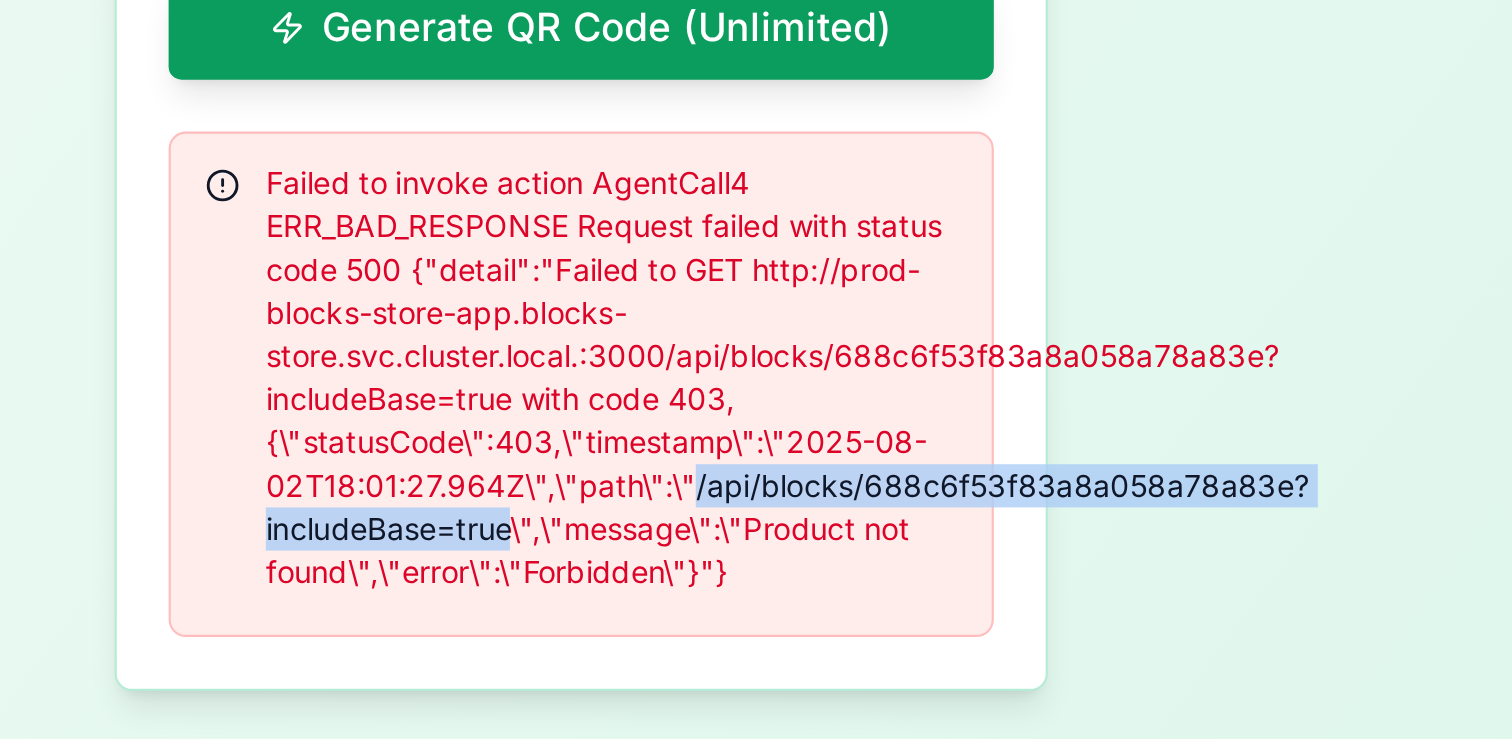 drag, startPoint x: 106, startPoint y: -68, endPoint x: 186, endPoint y: -91, distance: 83.240616 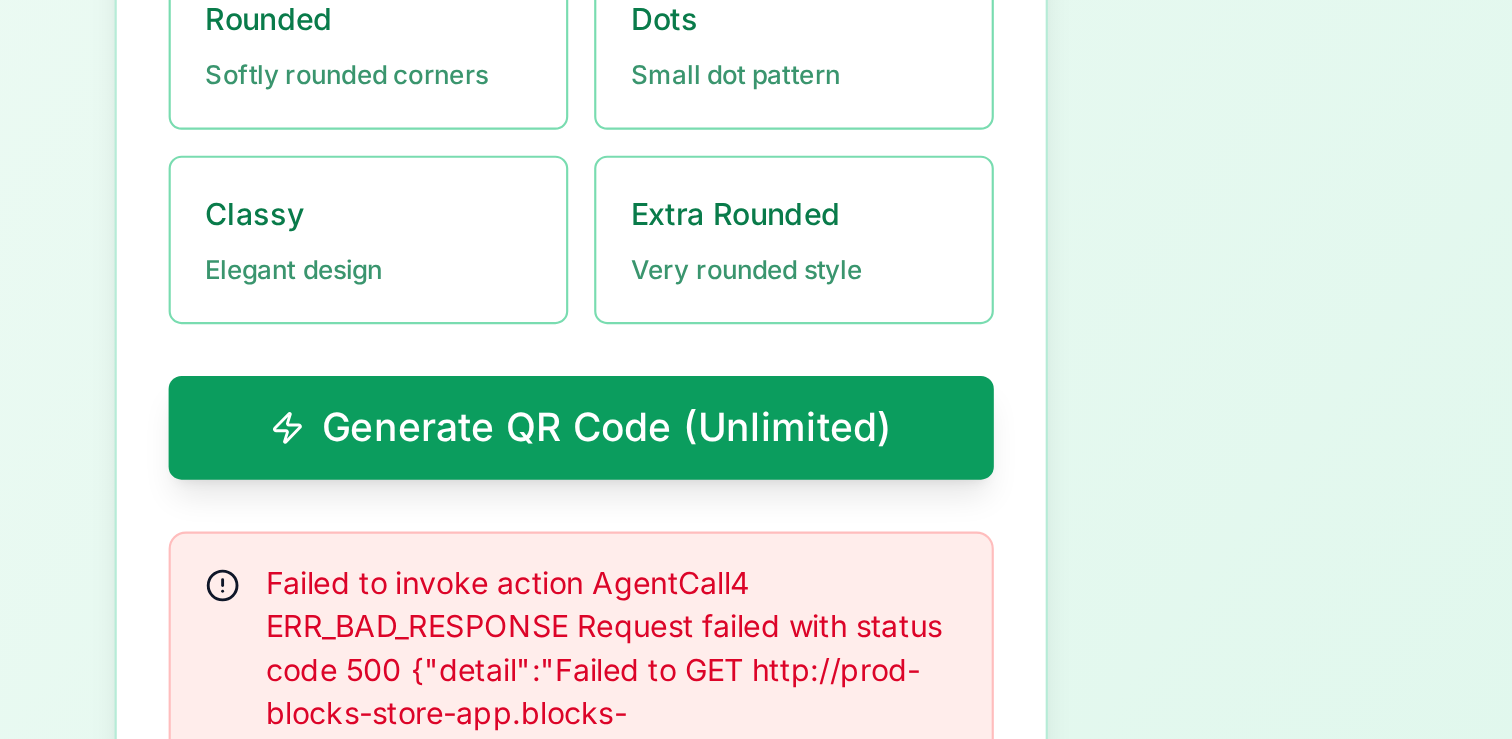 scroll, scrollTop: 689, scrollLeft: 0, axis: vertical 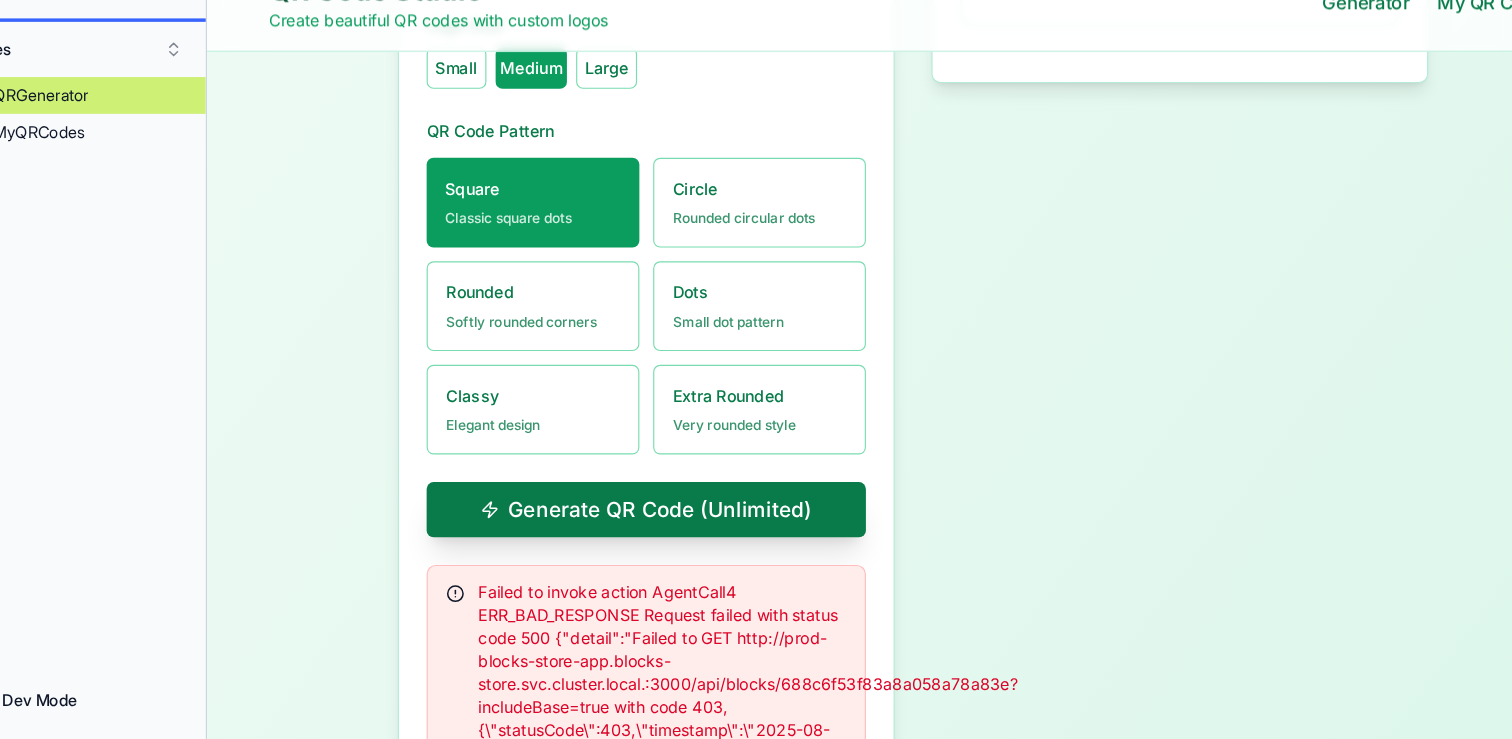 click on "Generate QR Code (Unlimited)" at bounding box center (588, 437) 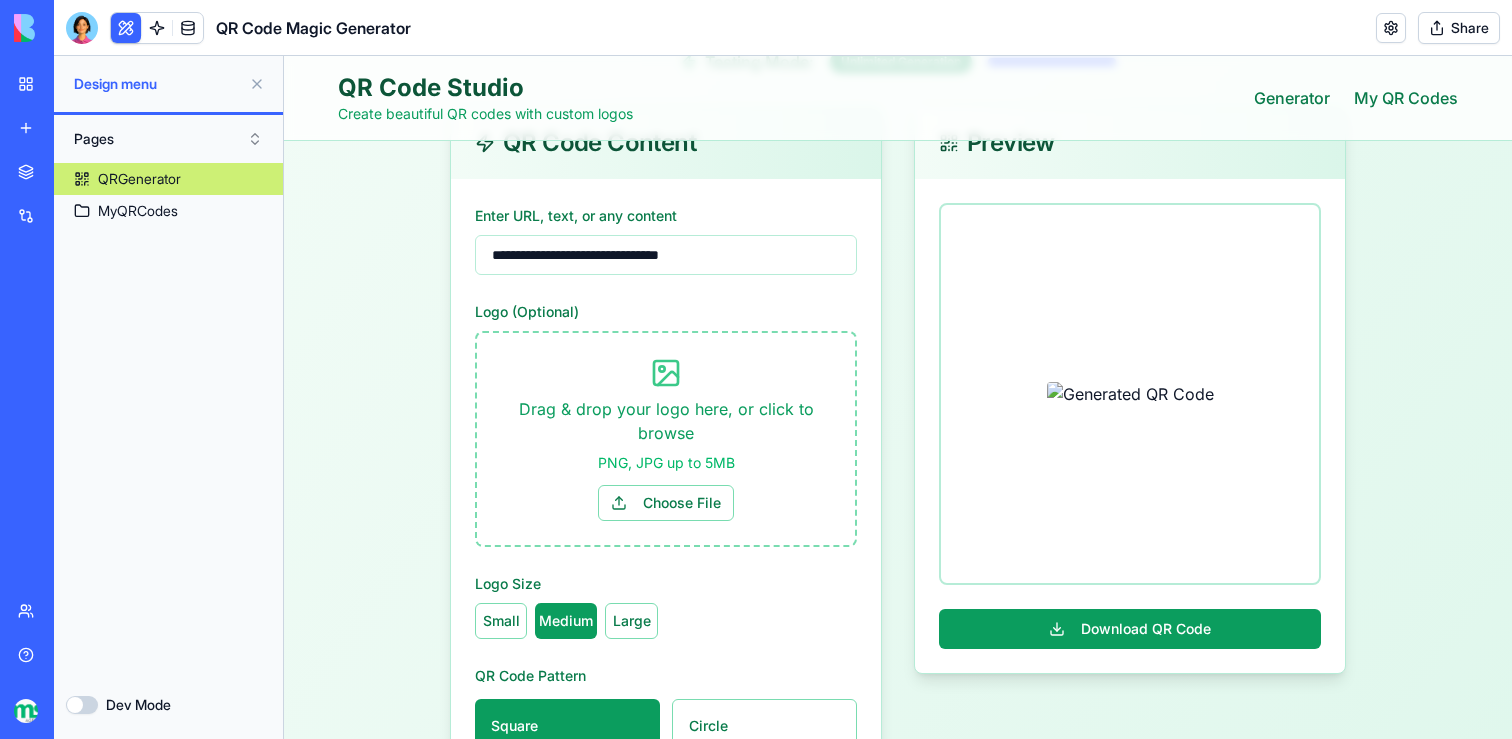 scroll, scrollTop: 200, scrollLeft: 0, axis: vertical 